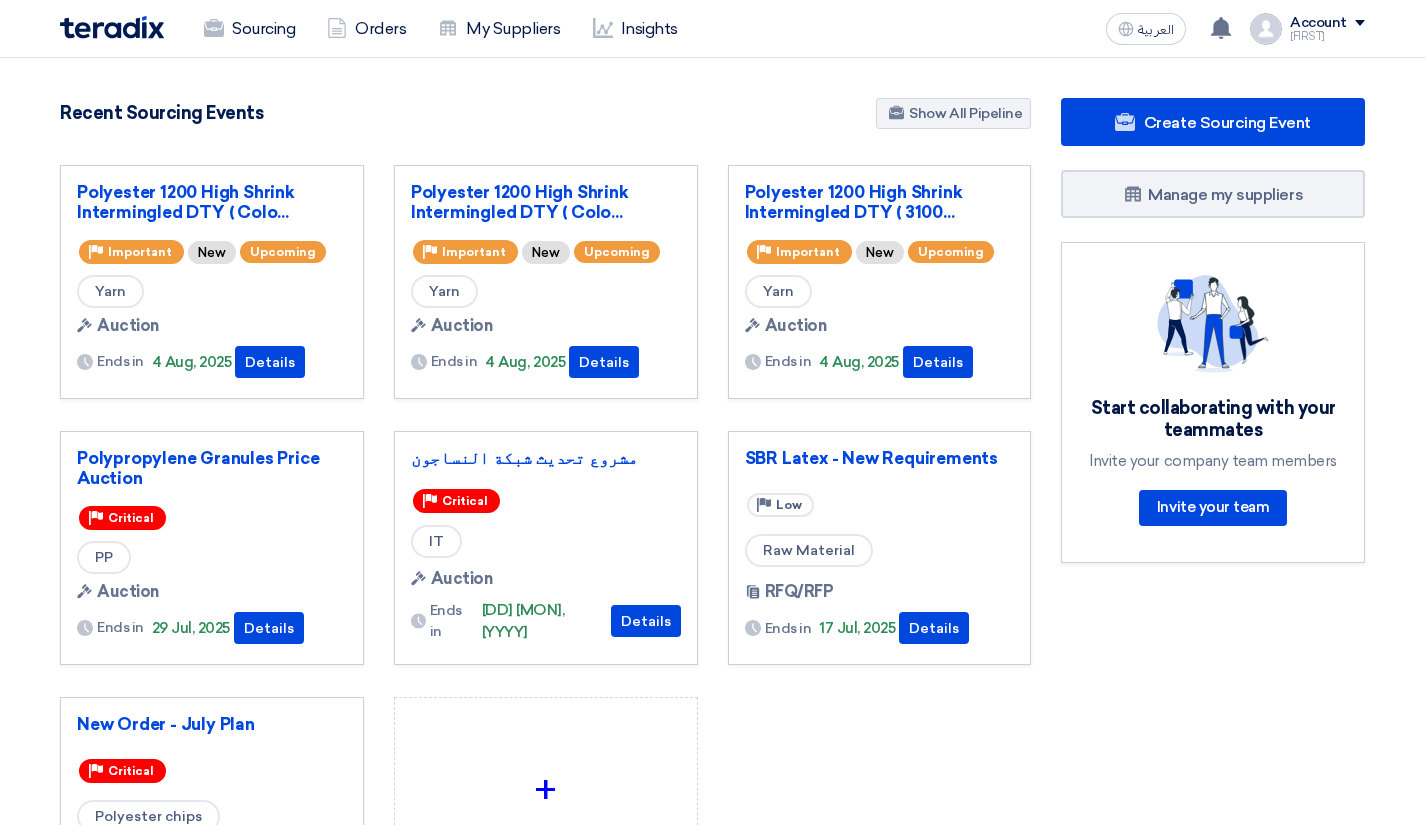 scroll, scrollTop: 0, scrollLeft: 0, axis: both 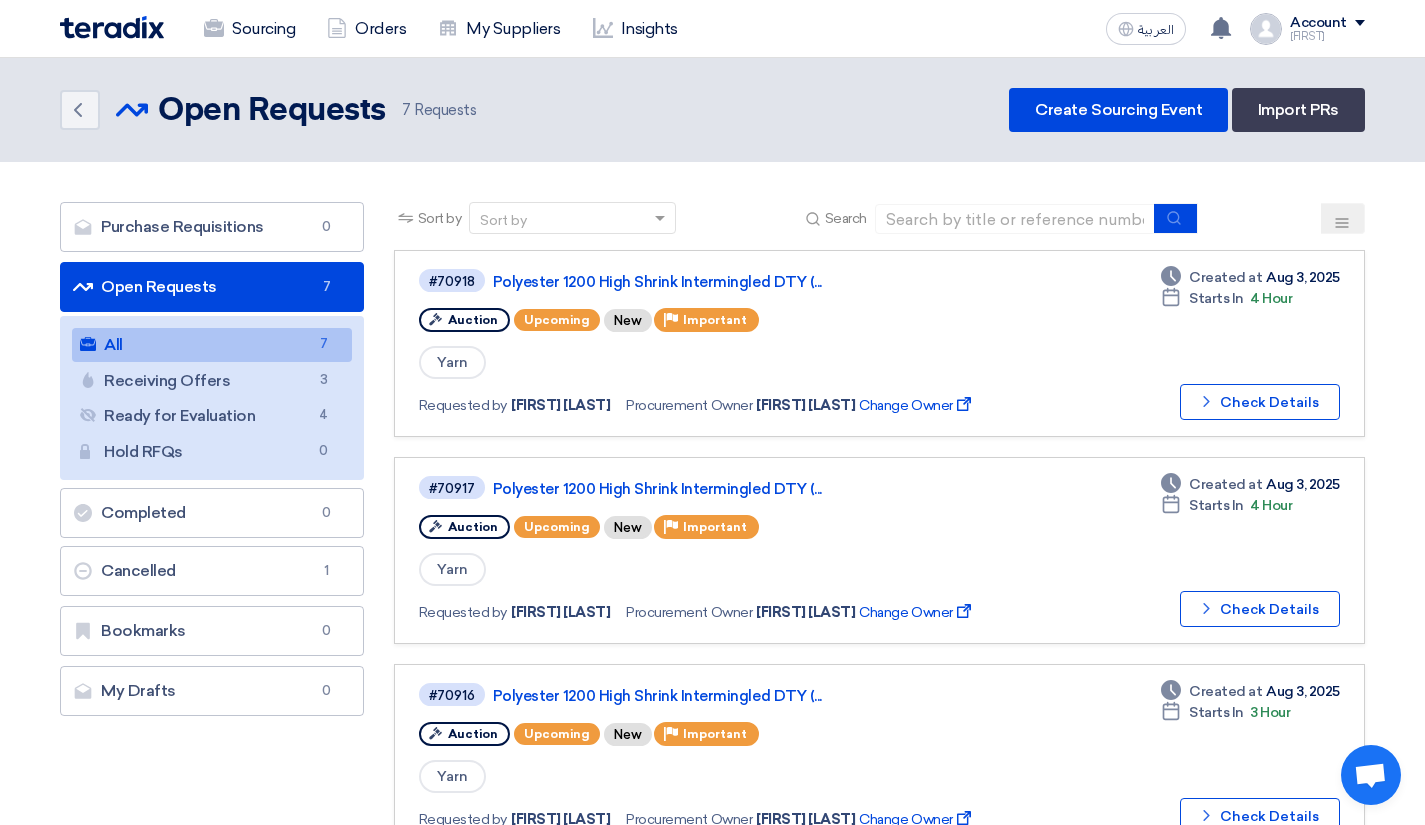 click on "Receiving Offers
Receiving Offers
3" 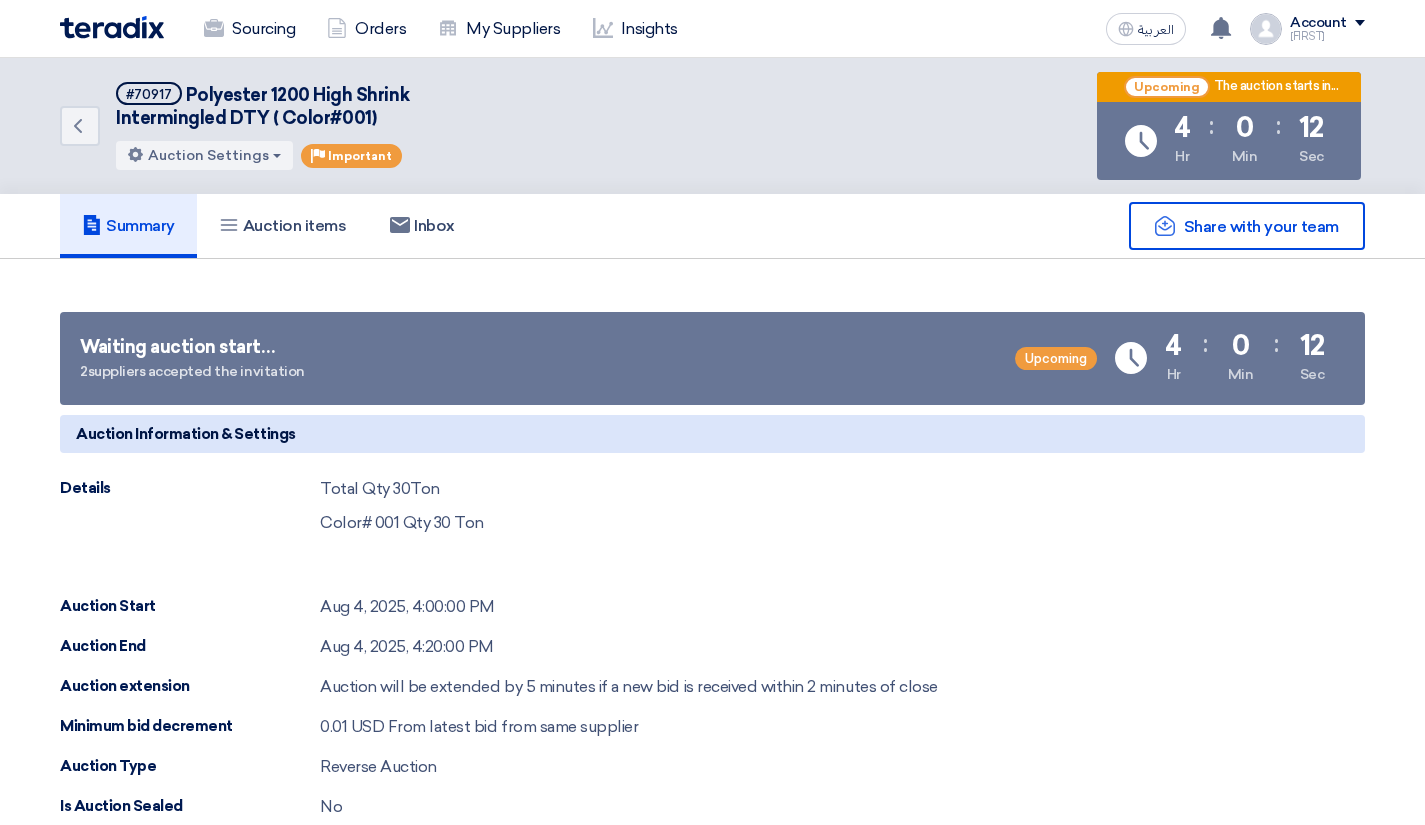scroll, scrollTop: 0, scrollLeft: 0, axis: both 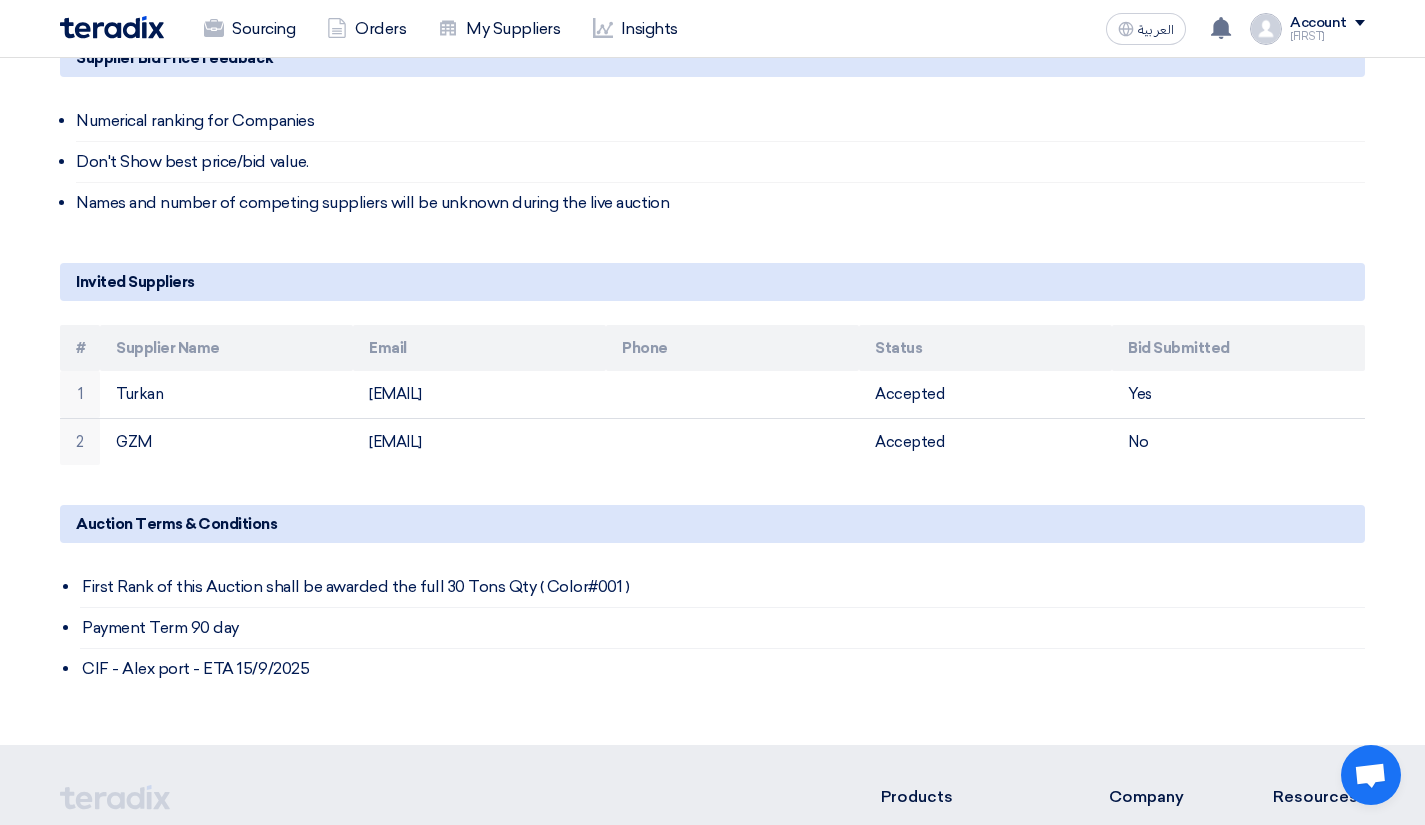 click on "Auction Terms & Conditions" 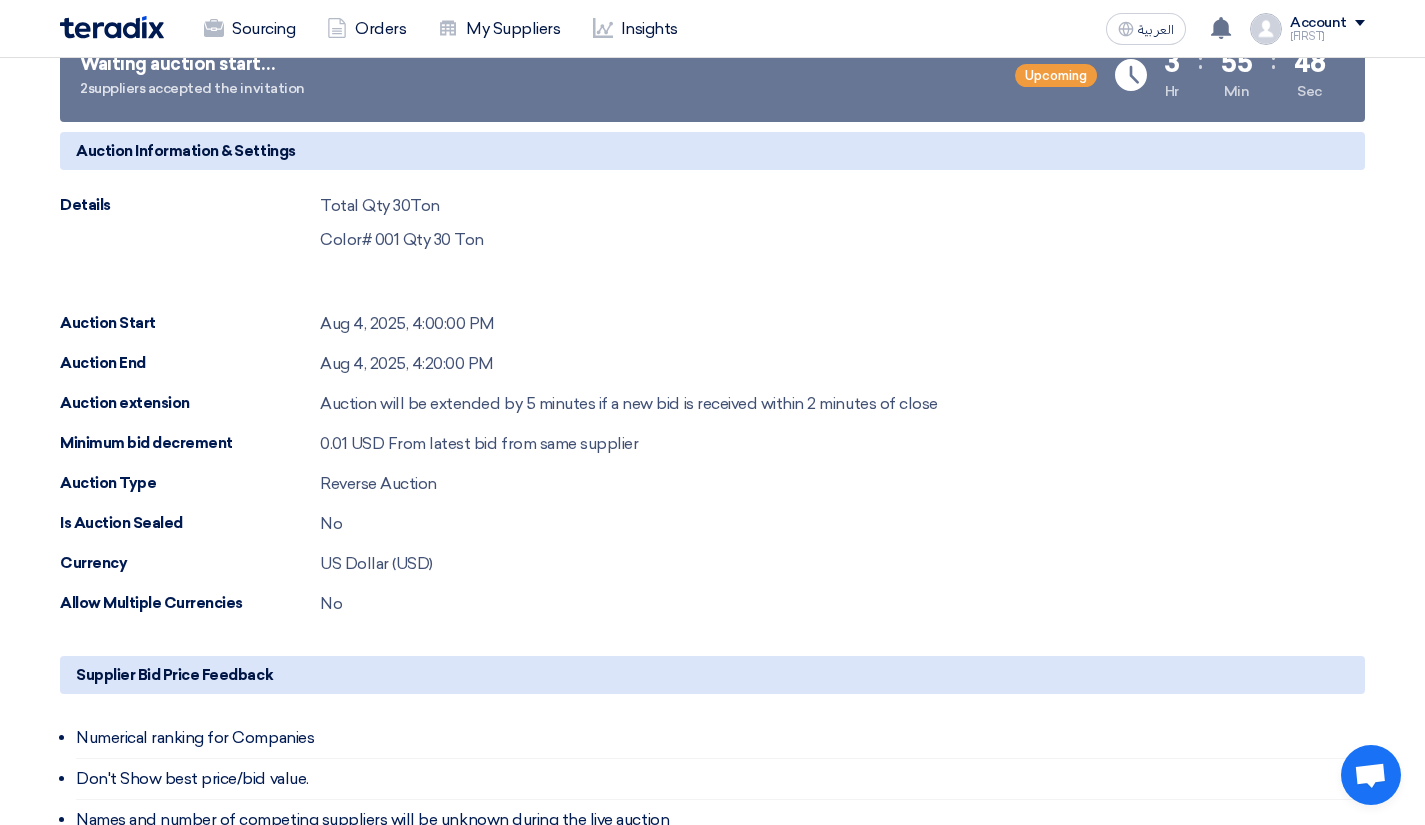 scroll, scrollTop: 0, scrollLeft: 0, axis: both 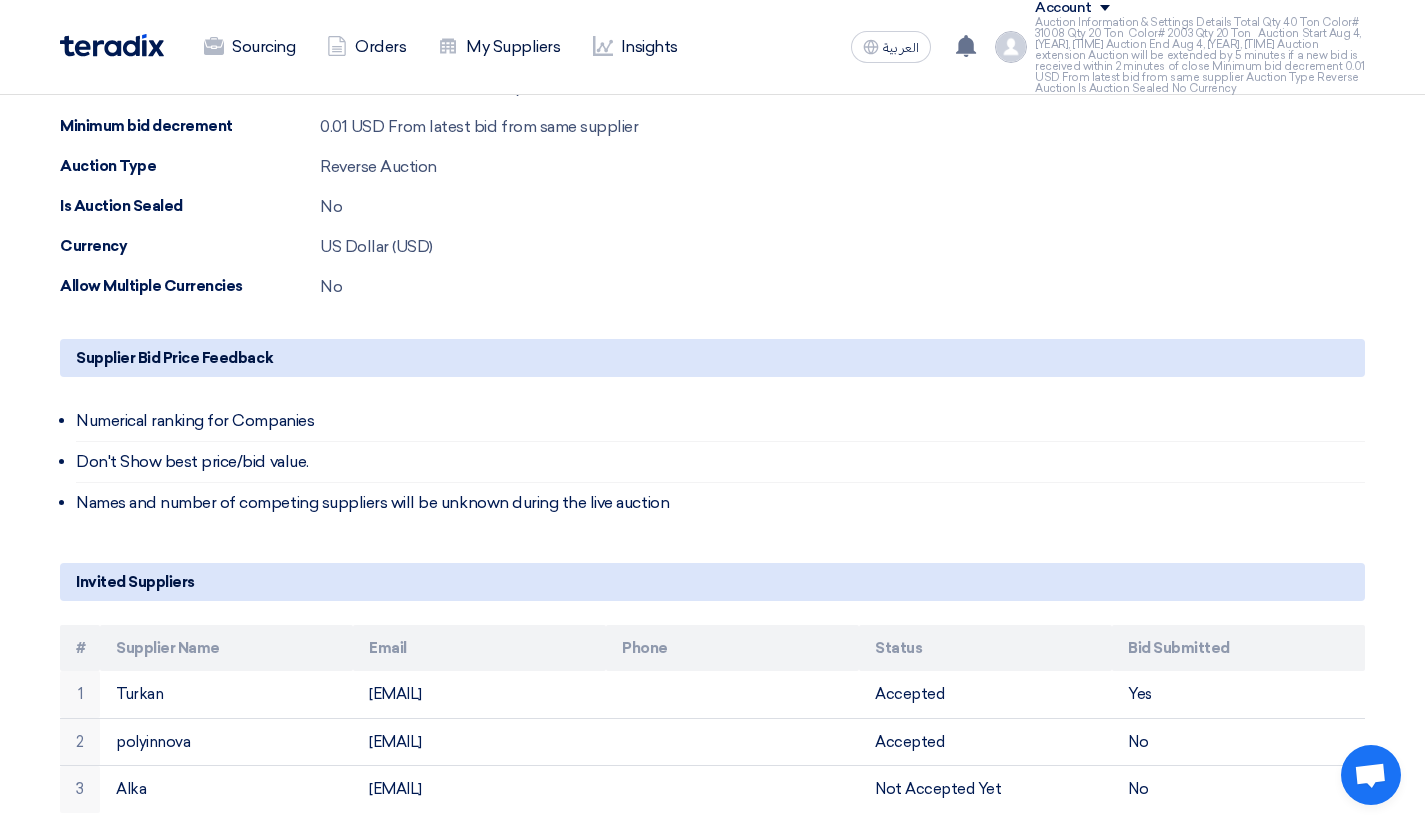 click on "Is Auction Sealed
No" 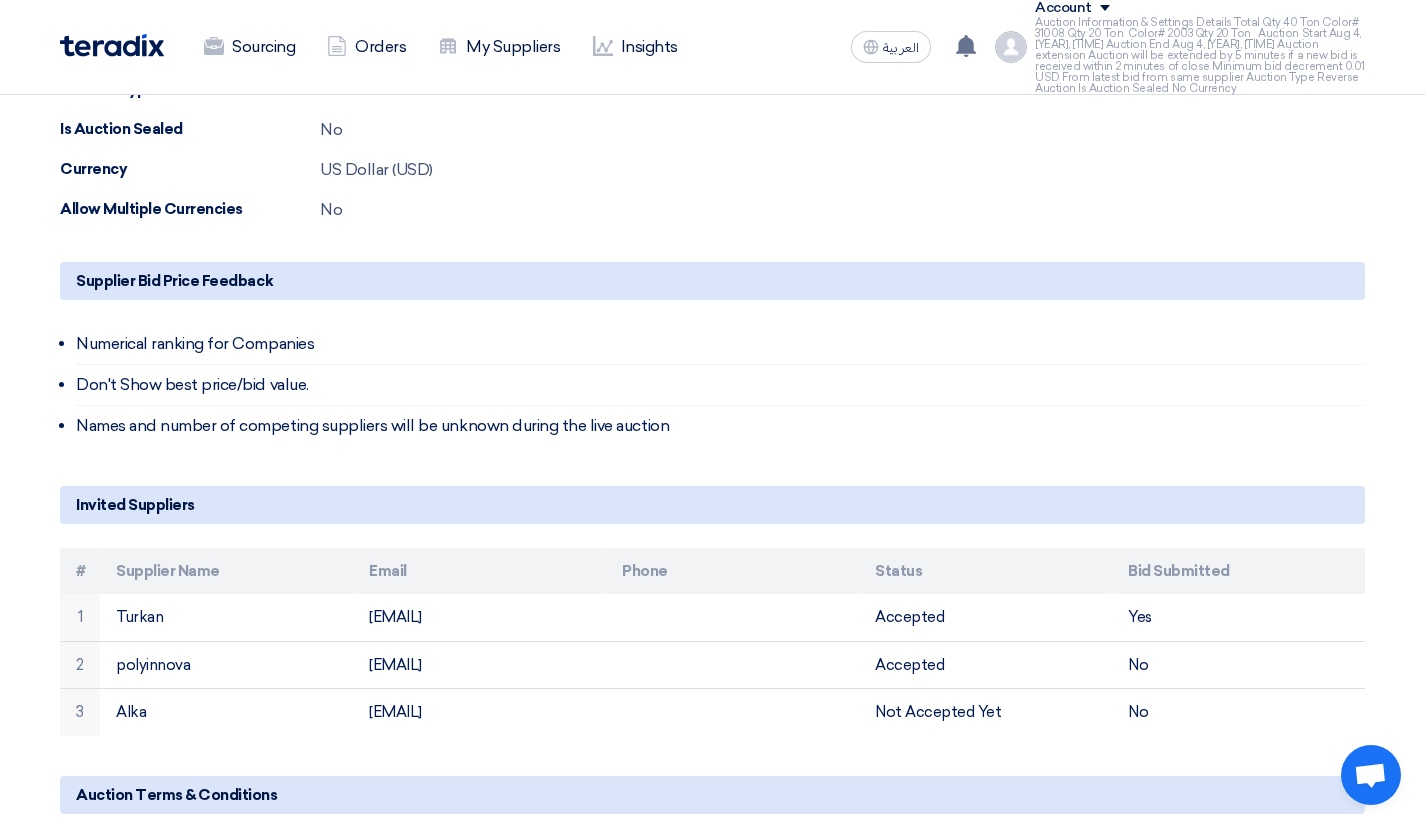 scroll, scrollTop: 700, scrollLeft: 0, axis: vertical 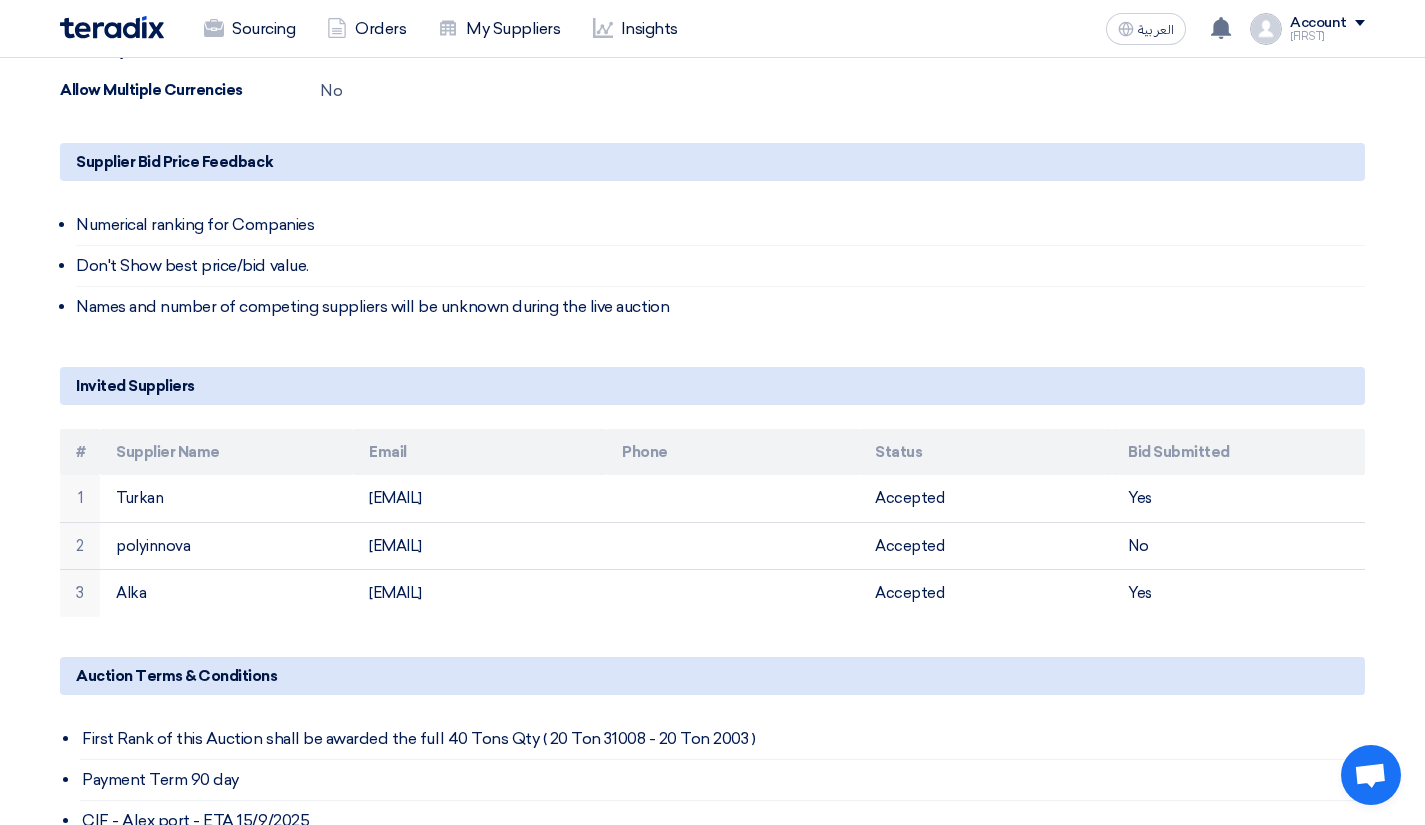 click on "Names and number of competing suppliers will be unknown during the live auction" 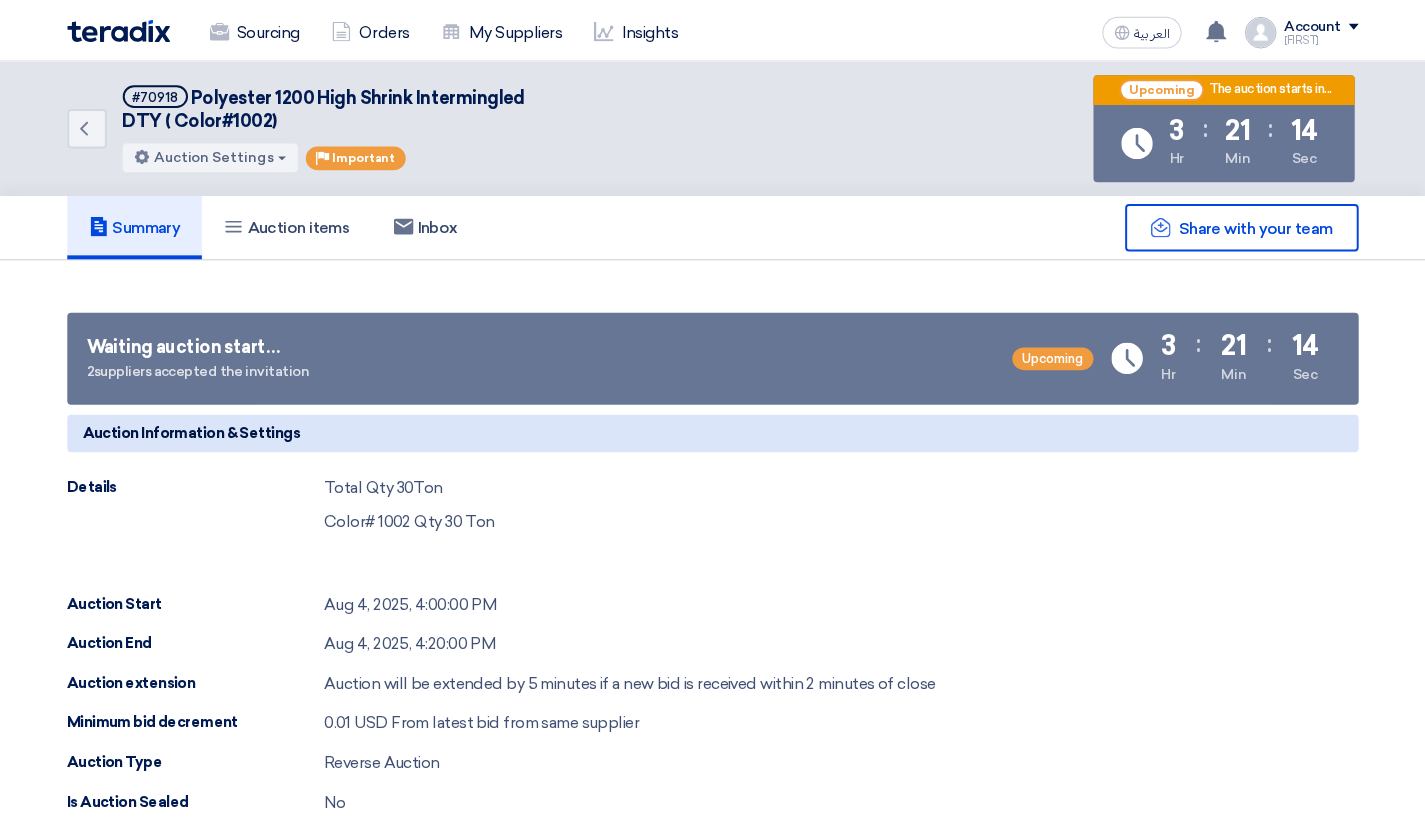 scroll, scrollTop: 793, scrollLeft: 0, axis: vertical 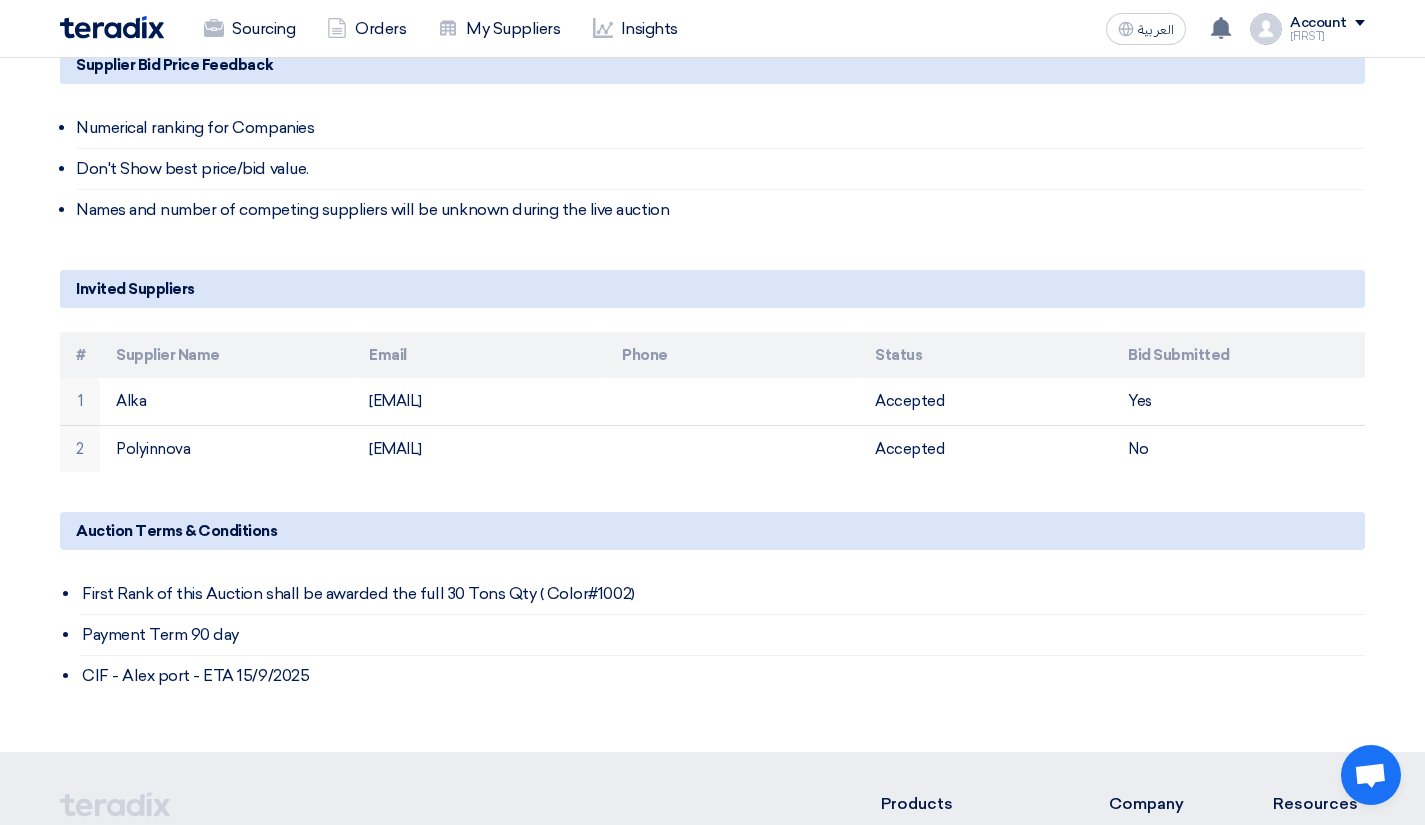 click on "First Rank of this Auction shall be awarded the full 30 Tons Qty ( Color#1002)" 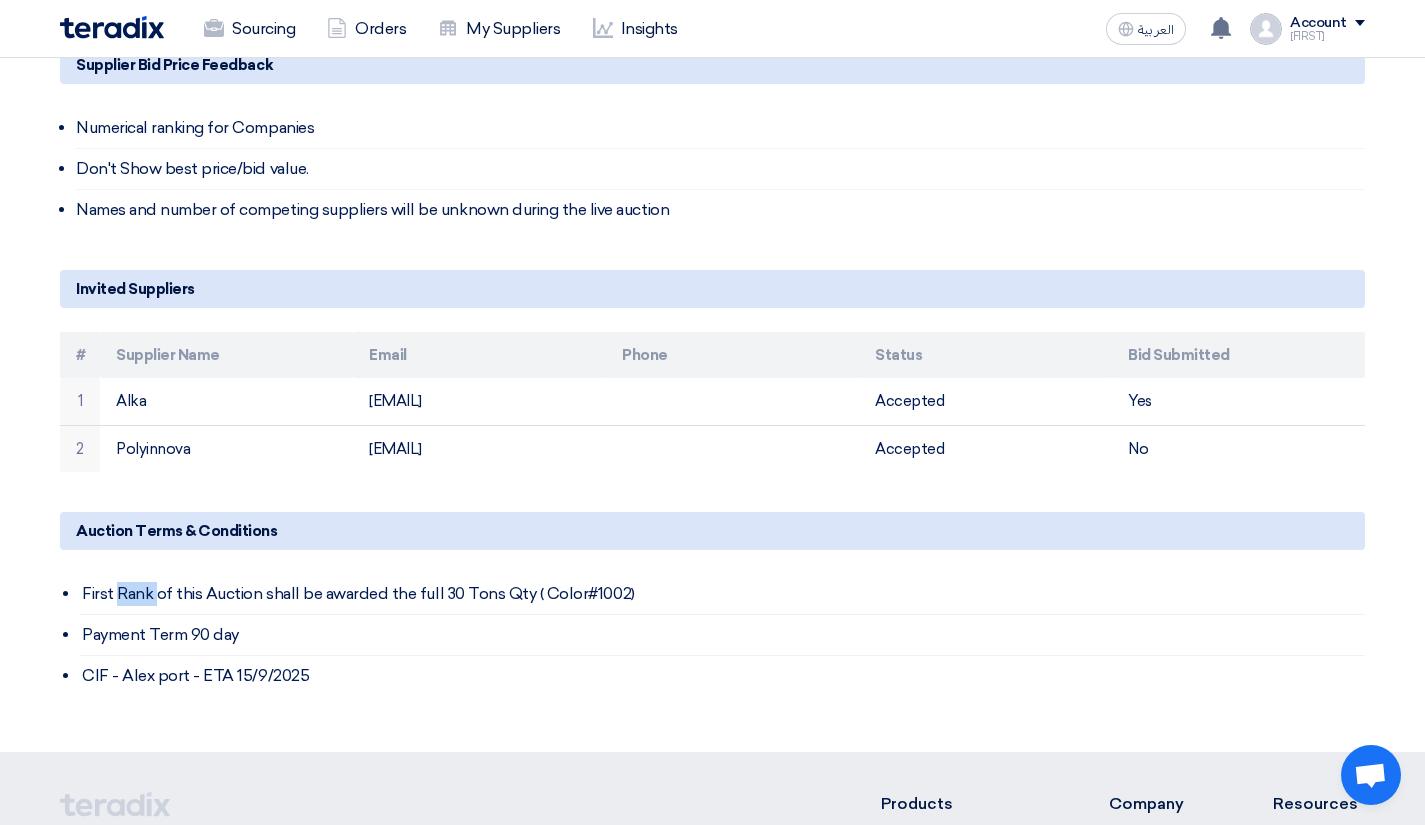 click on "First Rank of this Auction shall be awarded the full 30 Tons Qty ( Color#1002)" 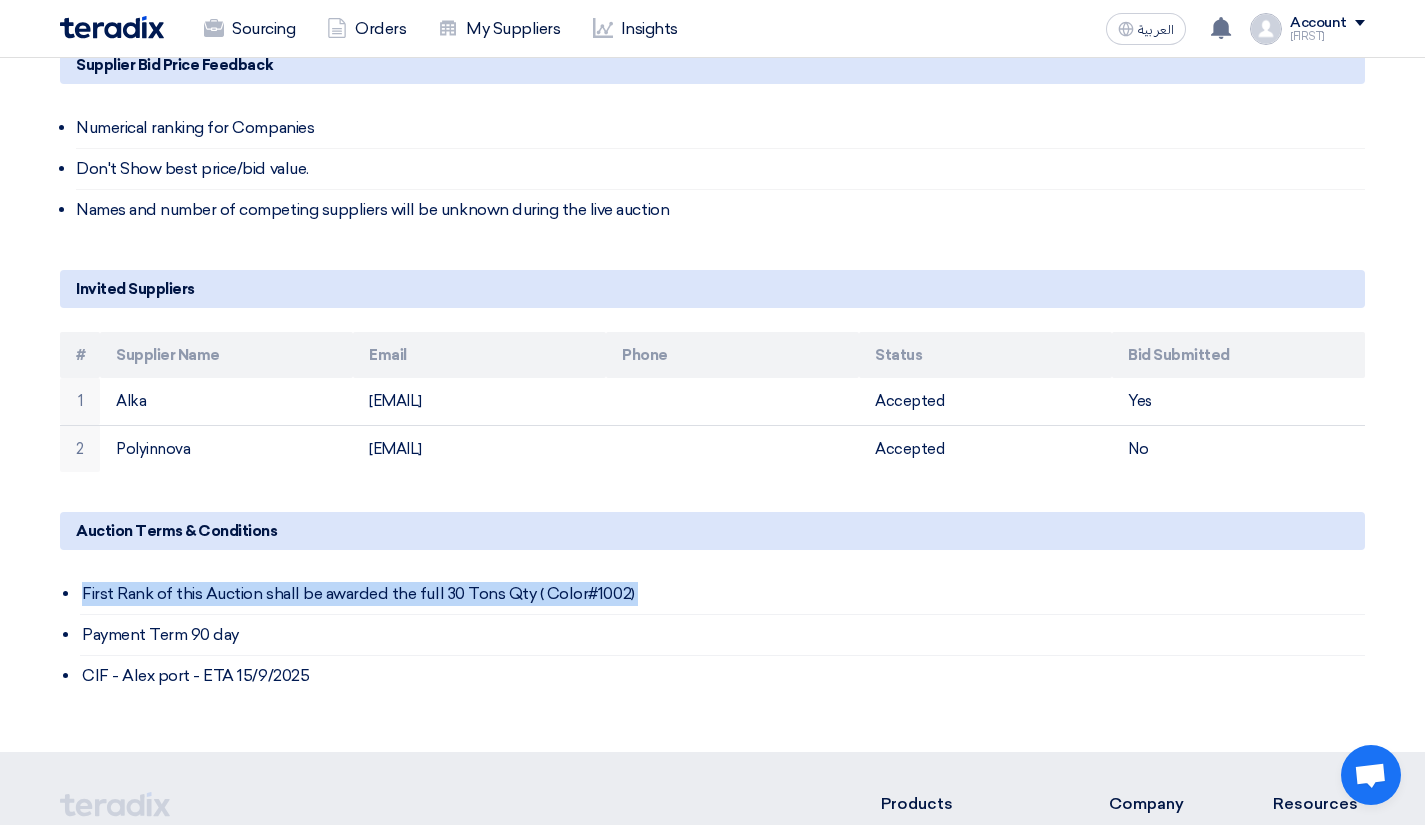 click on "First Rank of this Auction shall be awarded the full 30 Tons Qty ( Color#1002)" 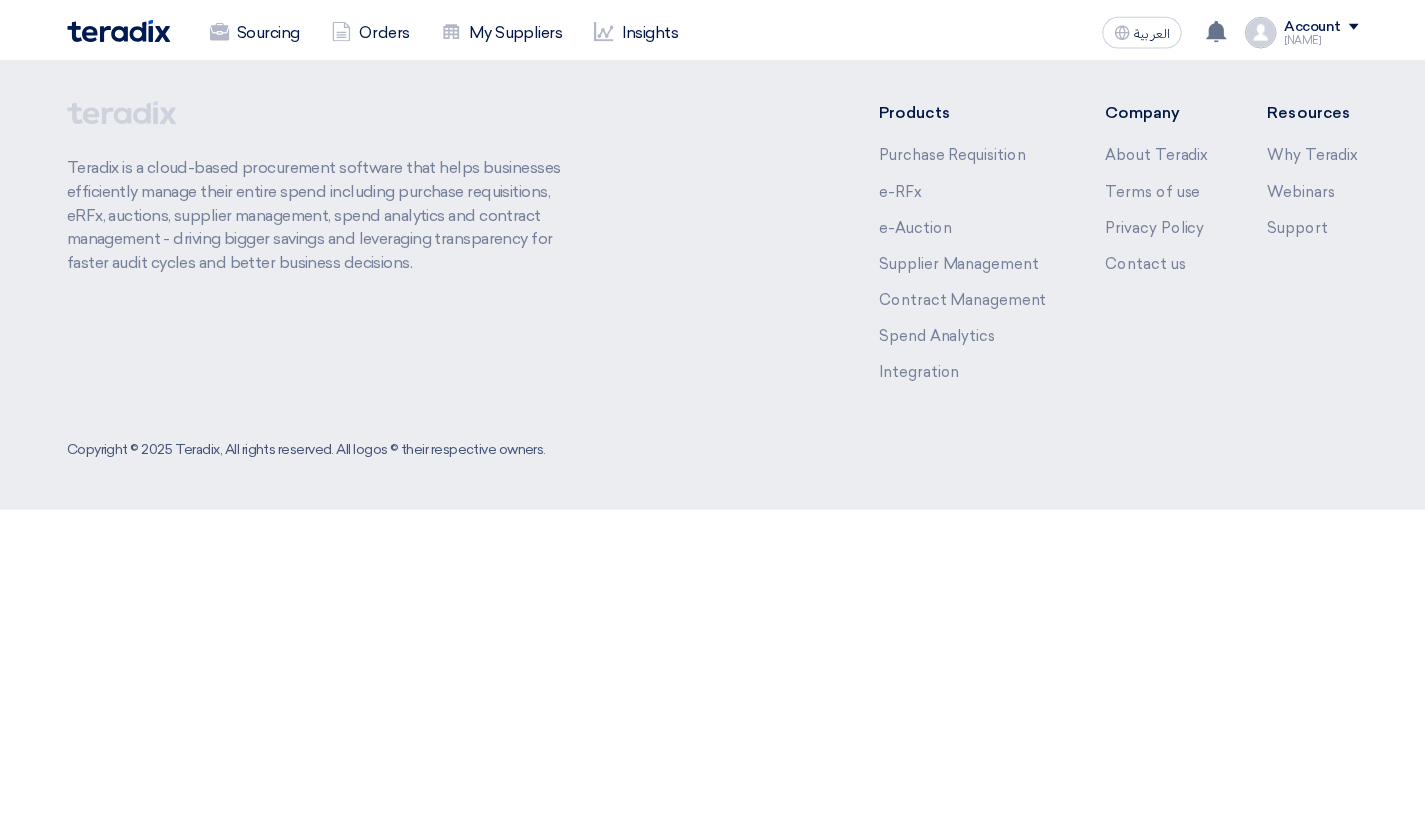 scroll, scrollTop: 912, scrollLeft: 0, axis: vertical 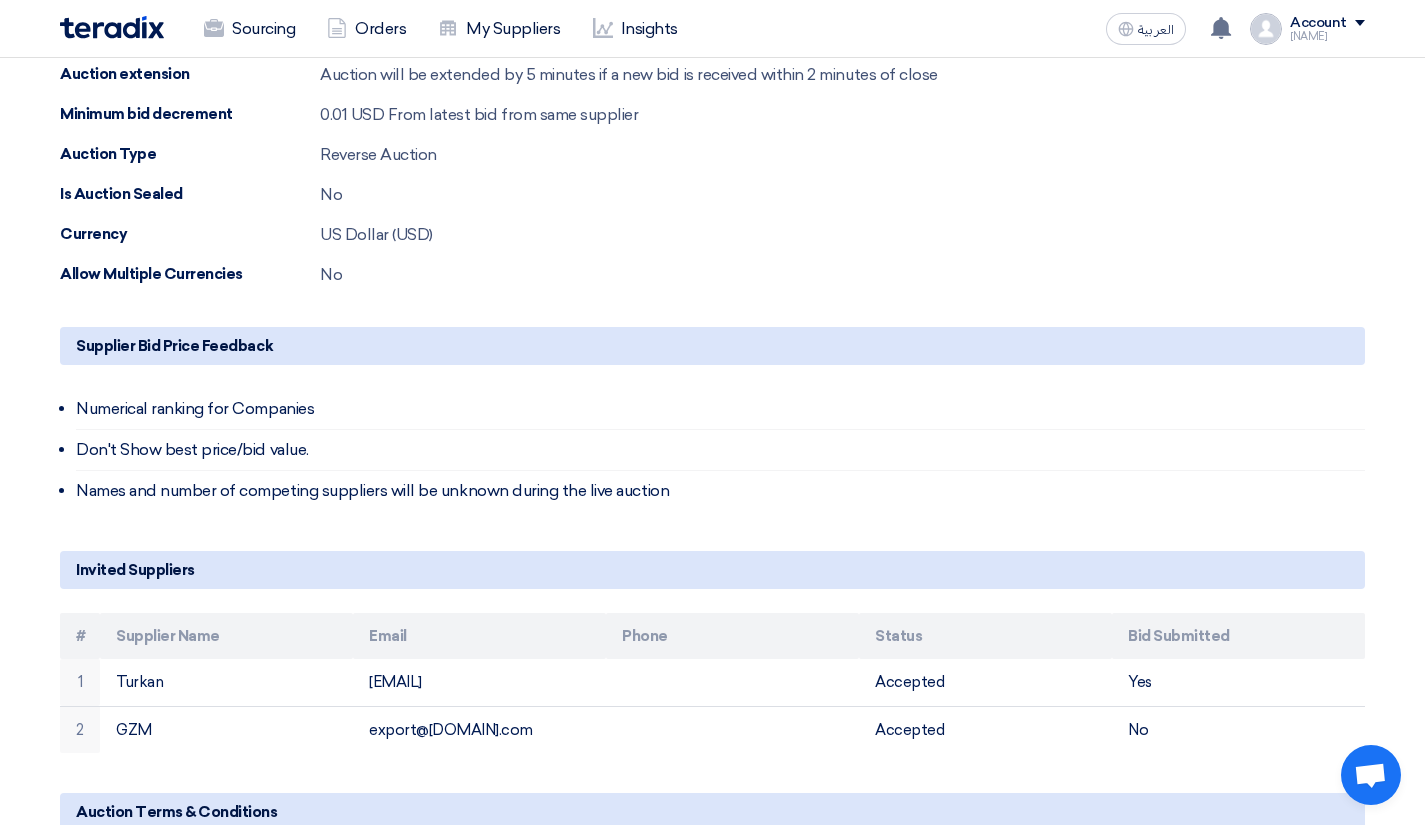 click on "Currency
US Dollar (USD)" 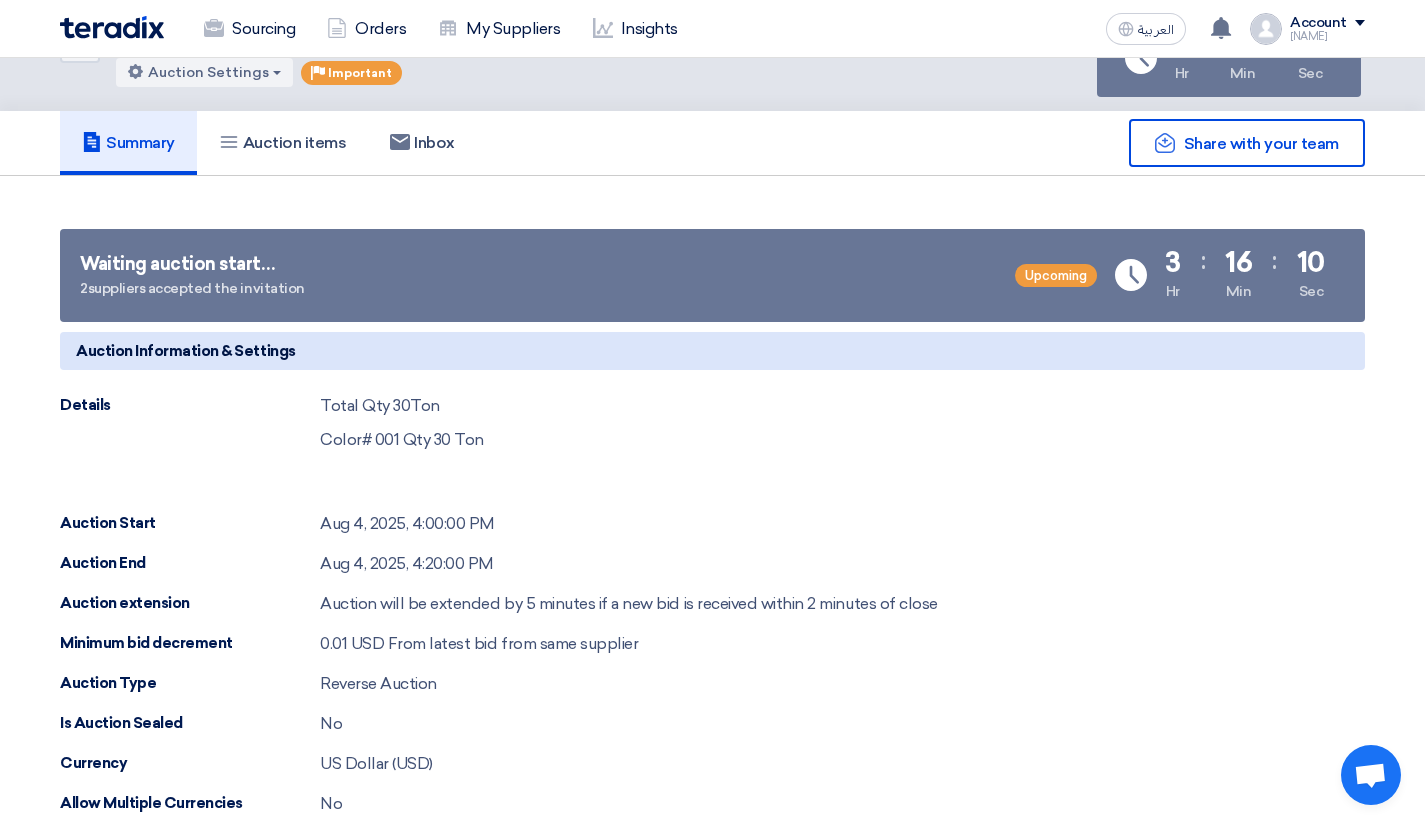 scroll, scrollTop: 0, scrollLeft: 0, axis: both 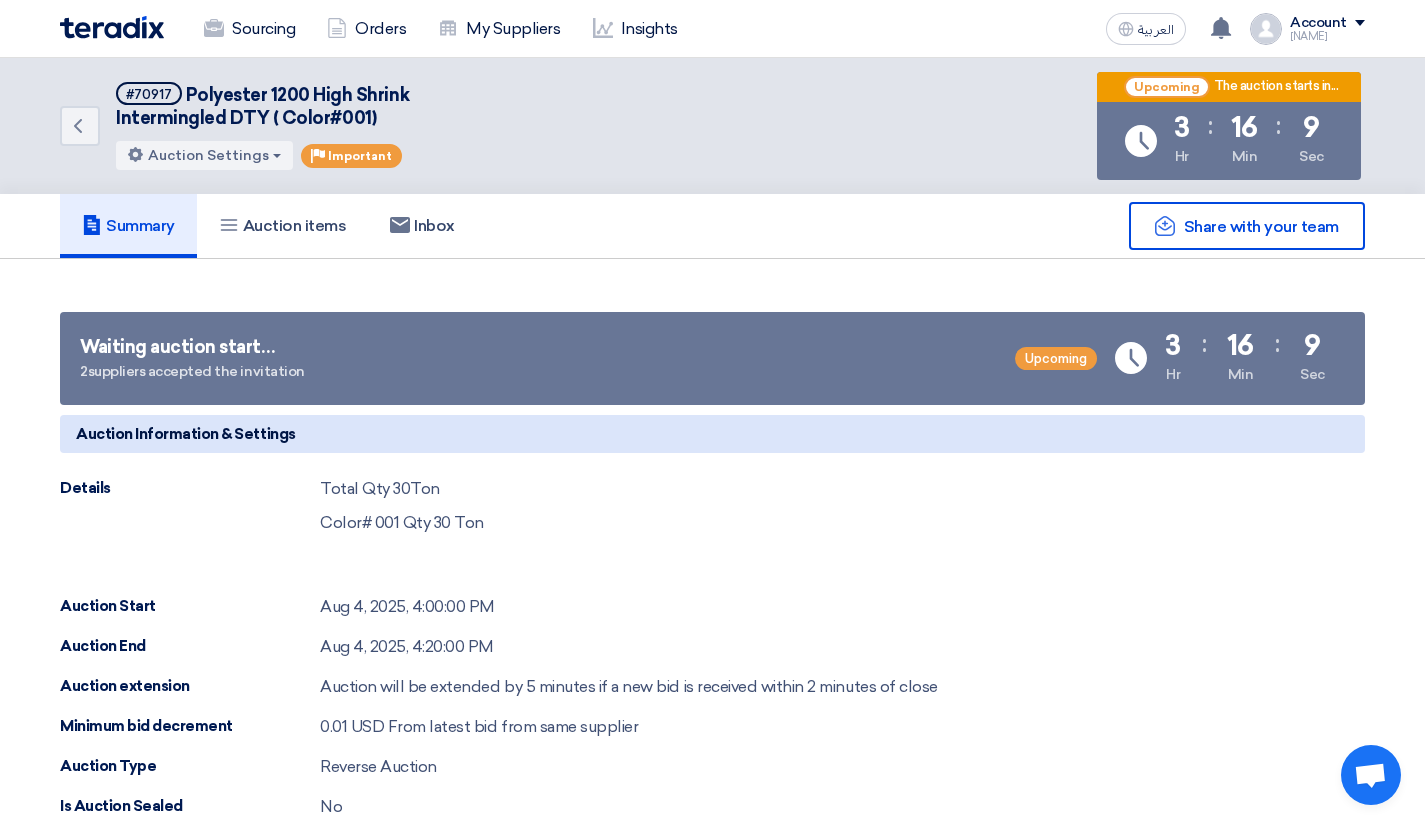 click on "Sourcing" 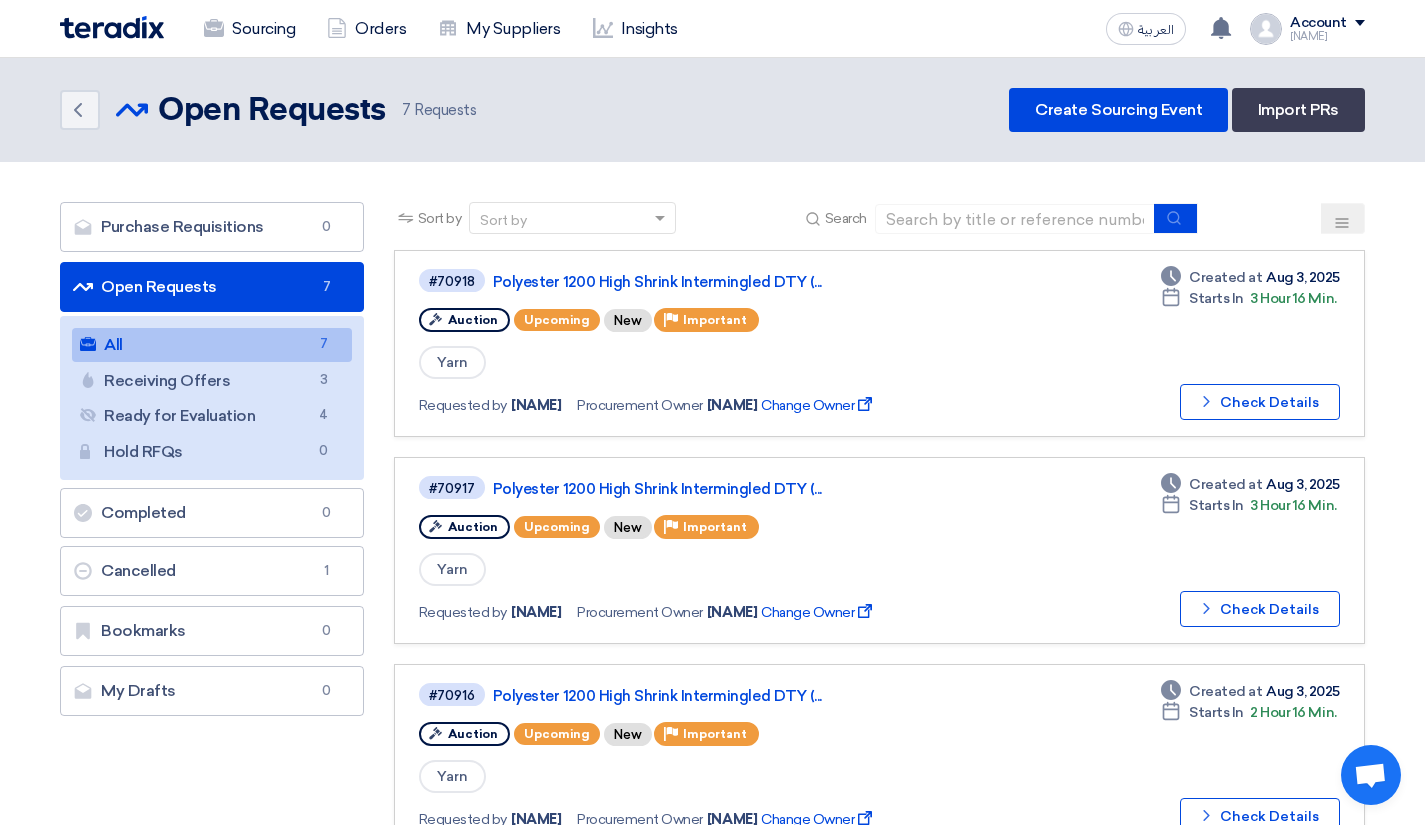 click on "Ready for Evaluation
Ready for Evaluation
4" 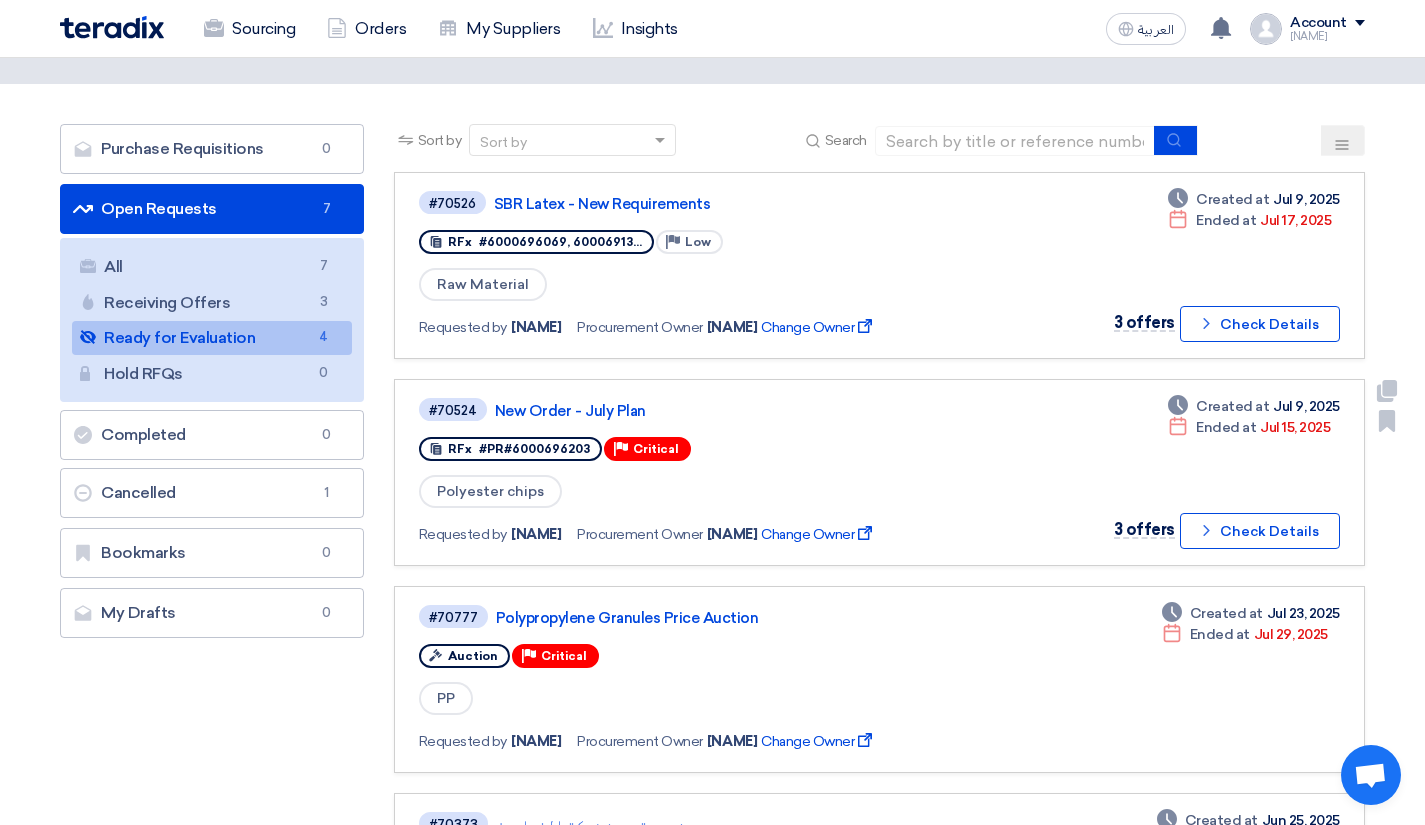 scroll, scrollTop: 100, scrollLeft: 0, axis: vertical 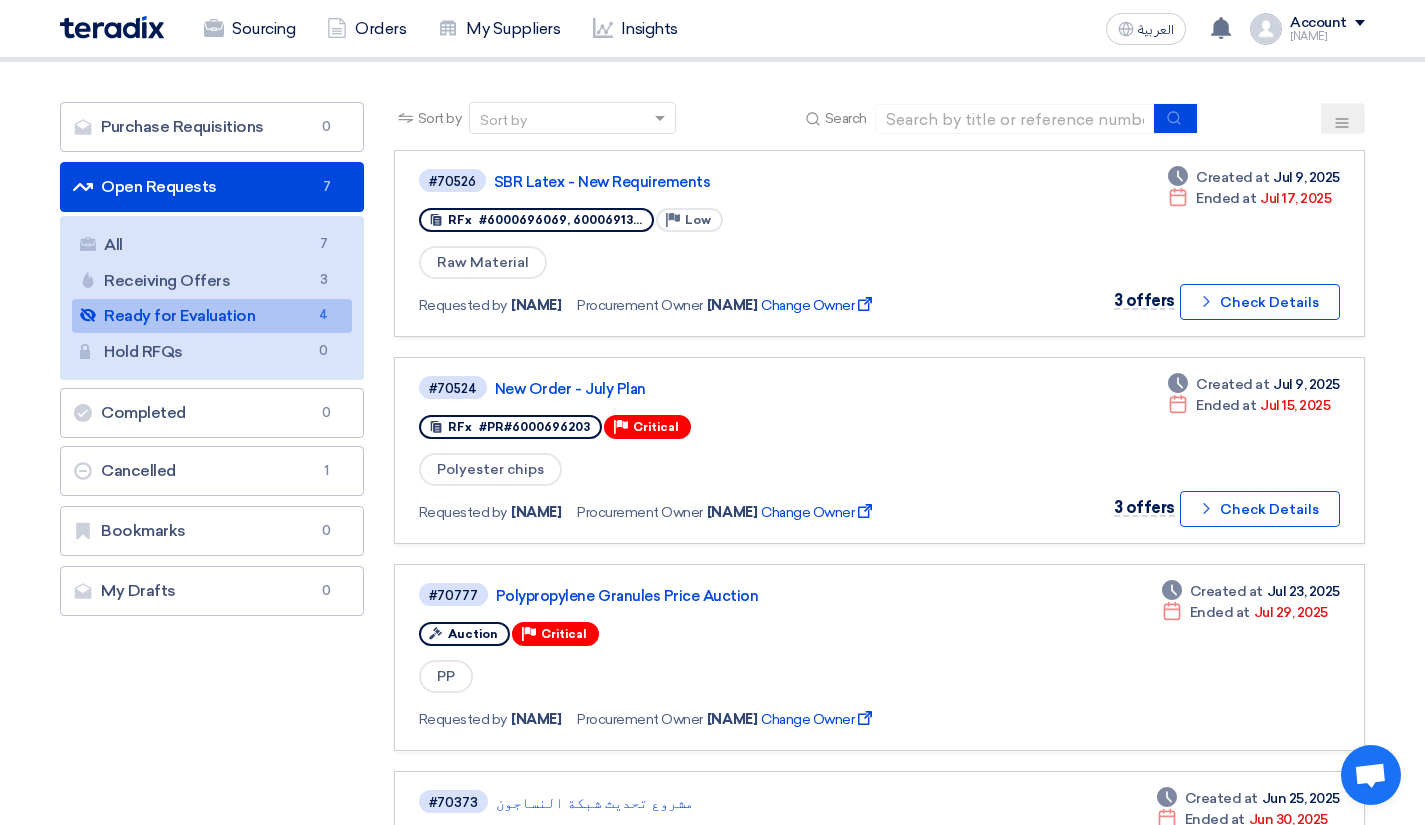 click on "Receiving Offers
Receiving Offers
3" 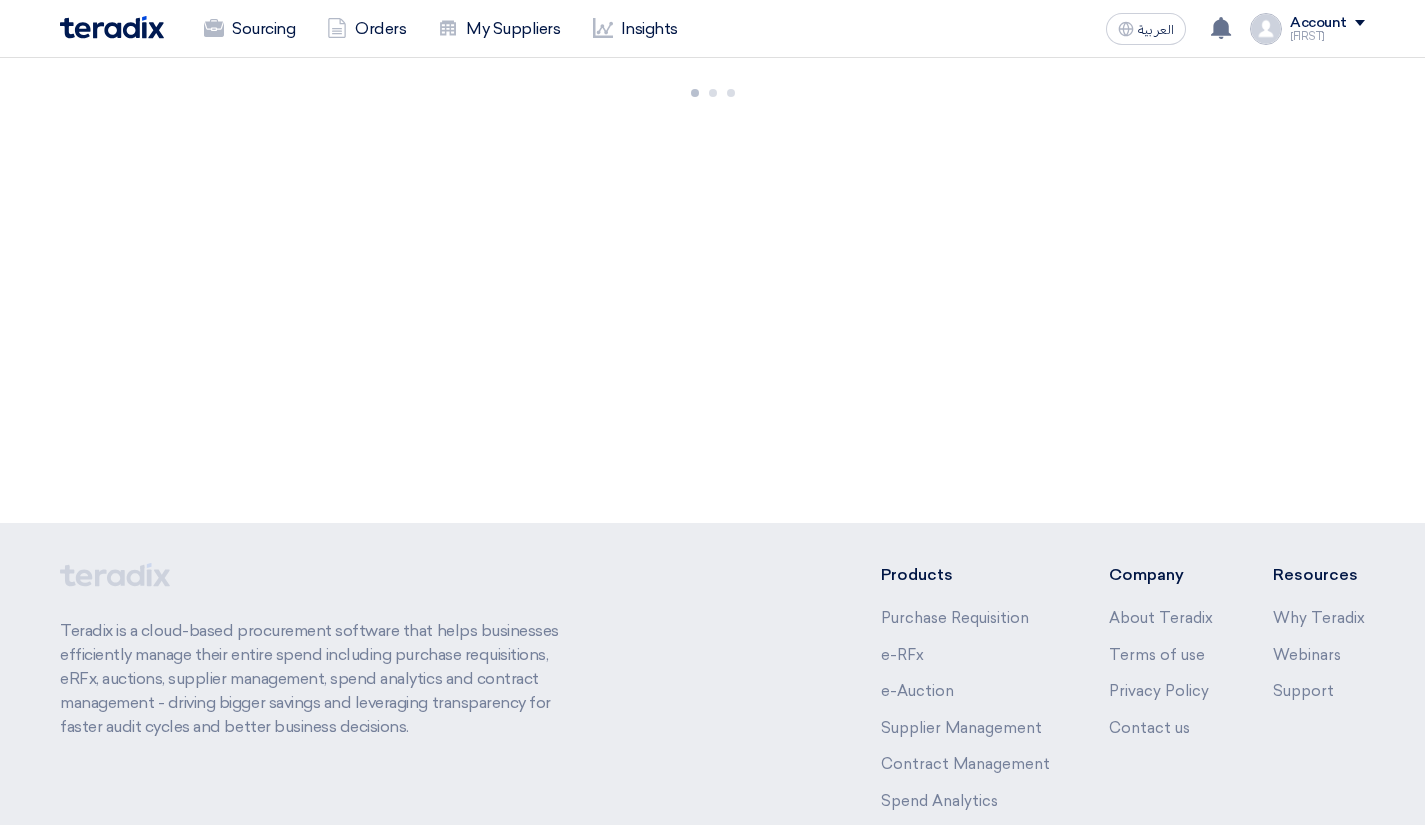 scroll, scrollTop: 0, scrollLeft: 0, axis: both 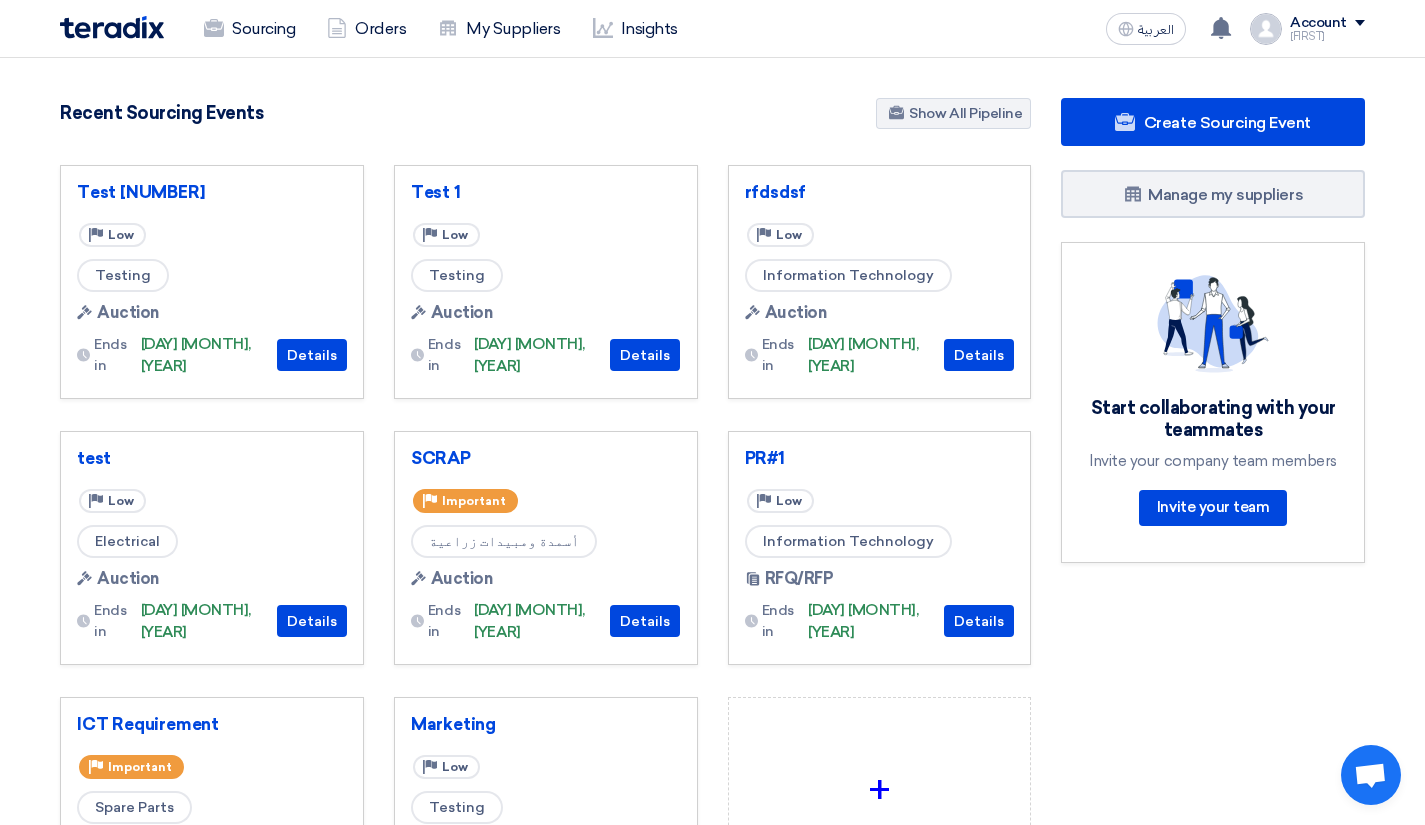 click on "Sourcing" 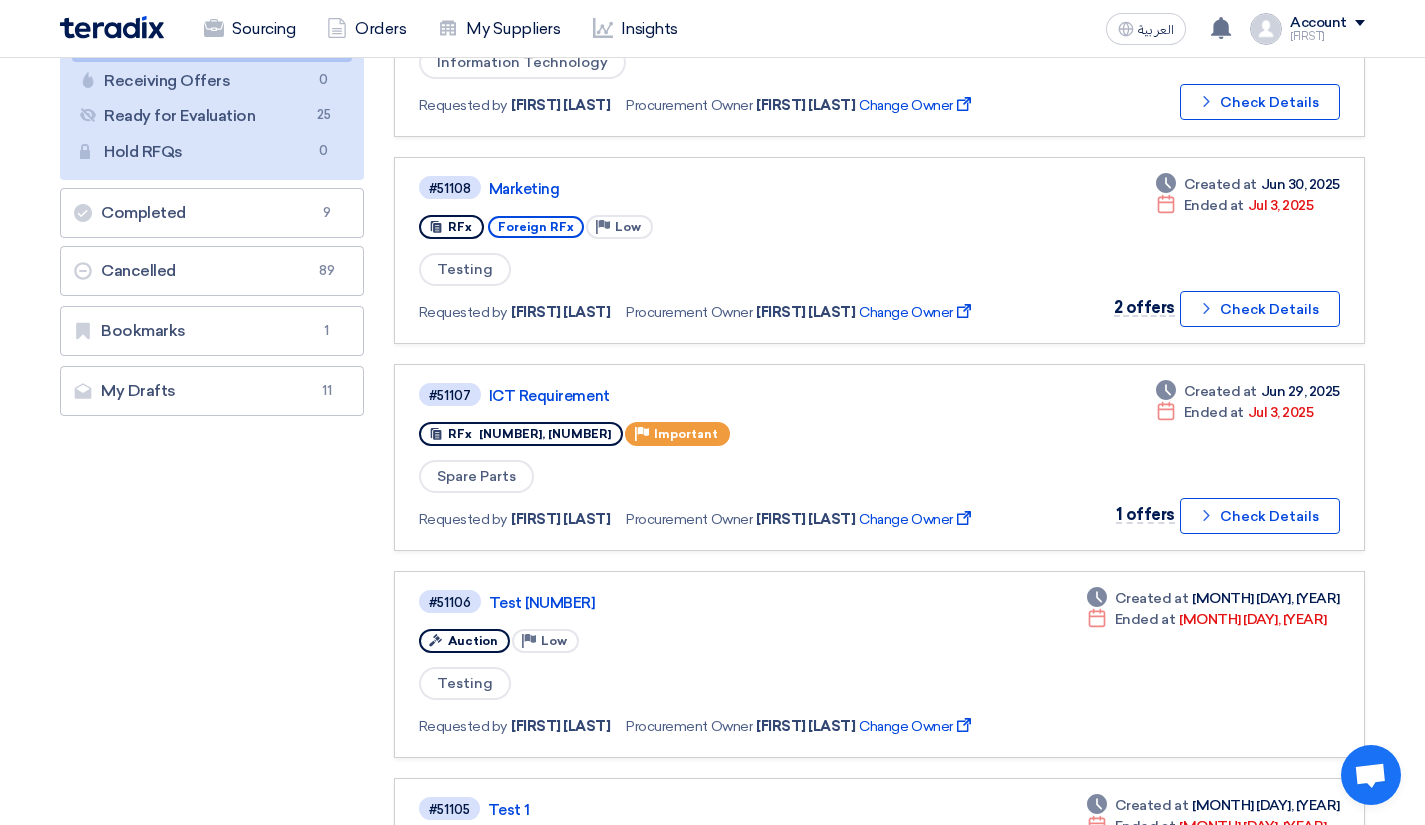 scroll, scrollTop: 100, scrollLeft: 0, axis: vertical 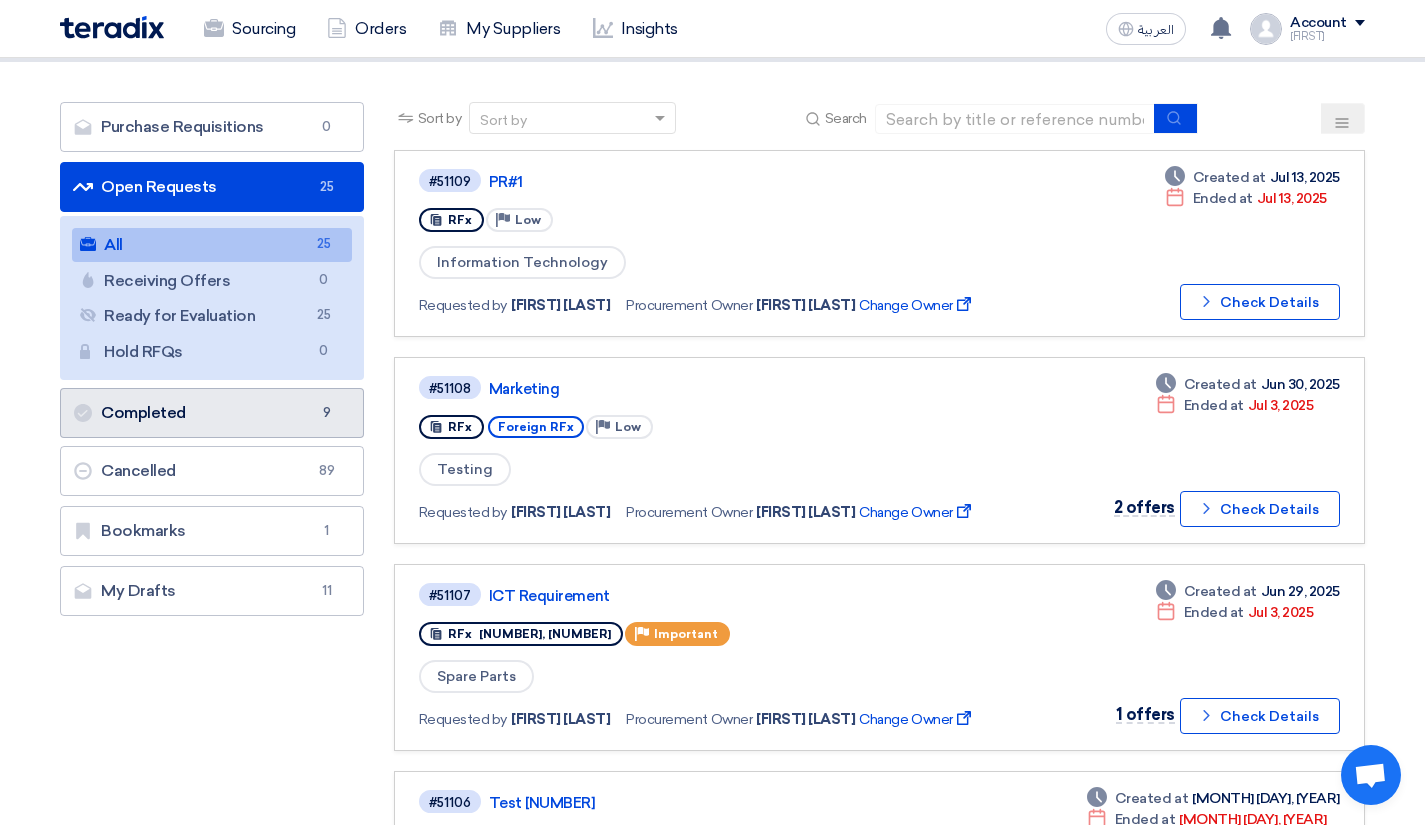 click on "Completed
Completed
9" 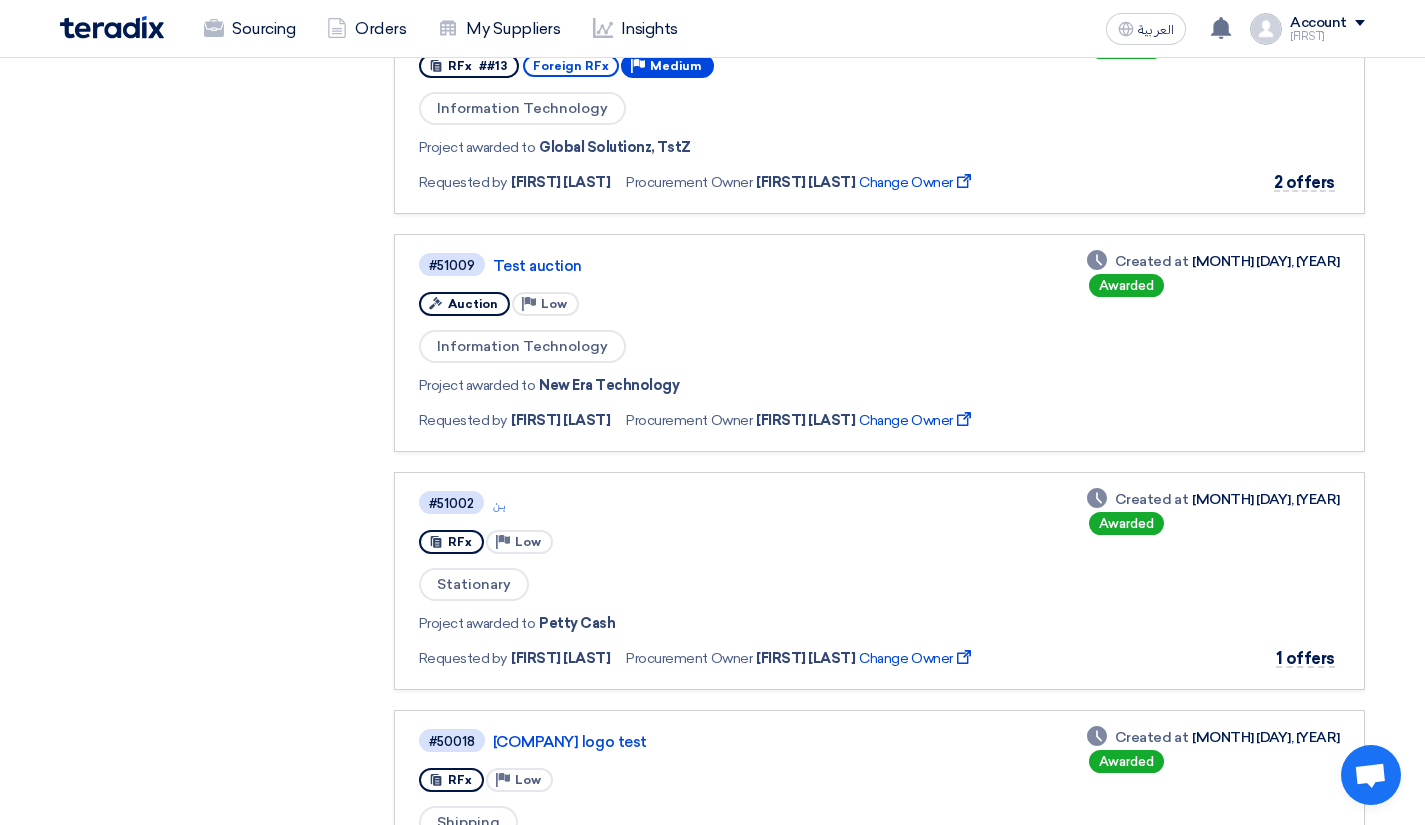scroll, scrollTop: 0, scrollLeft: 0, axis: both 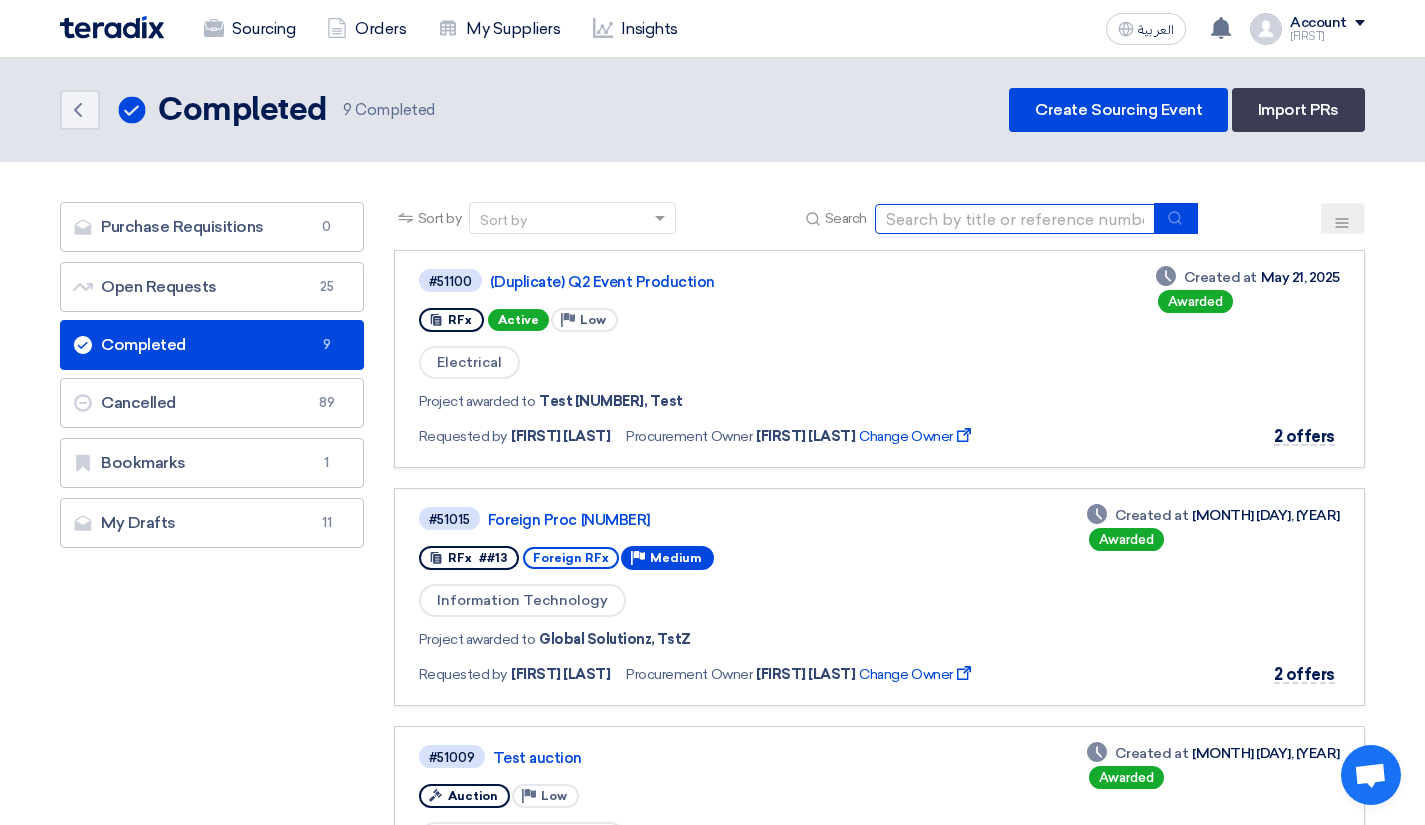 click 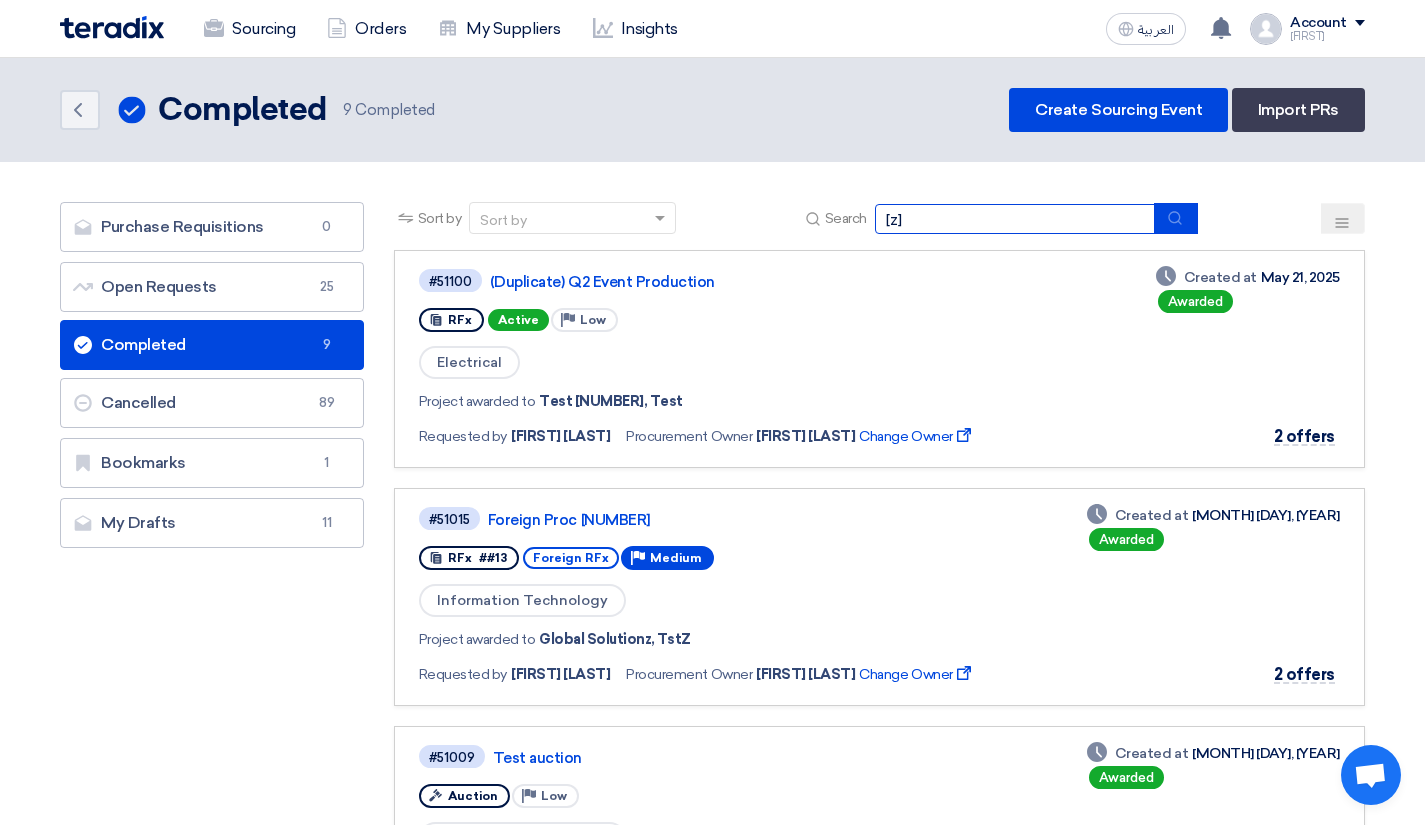 type on "[z]" 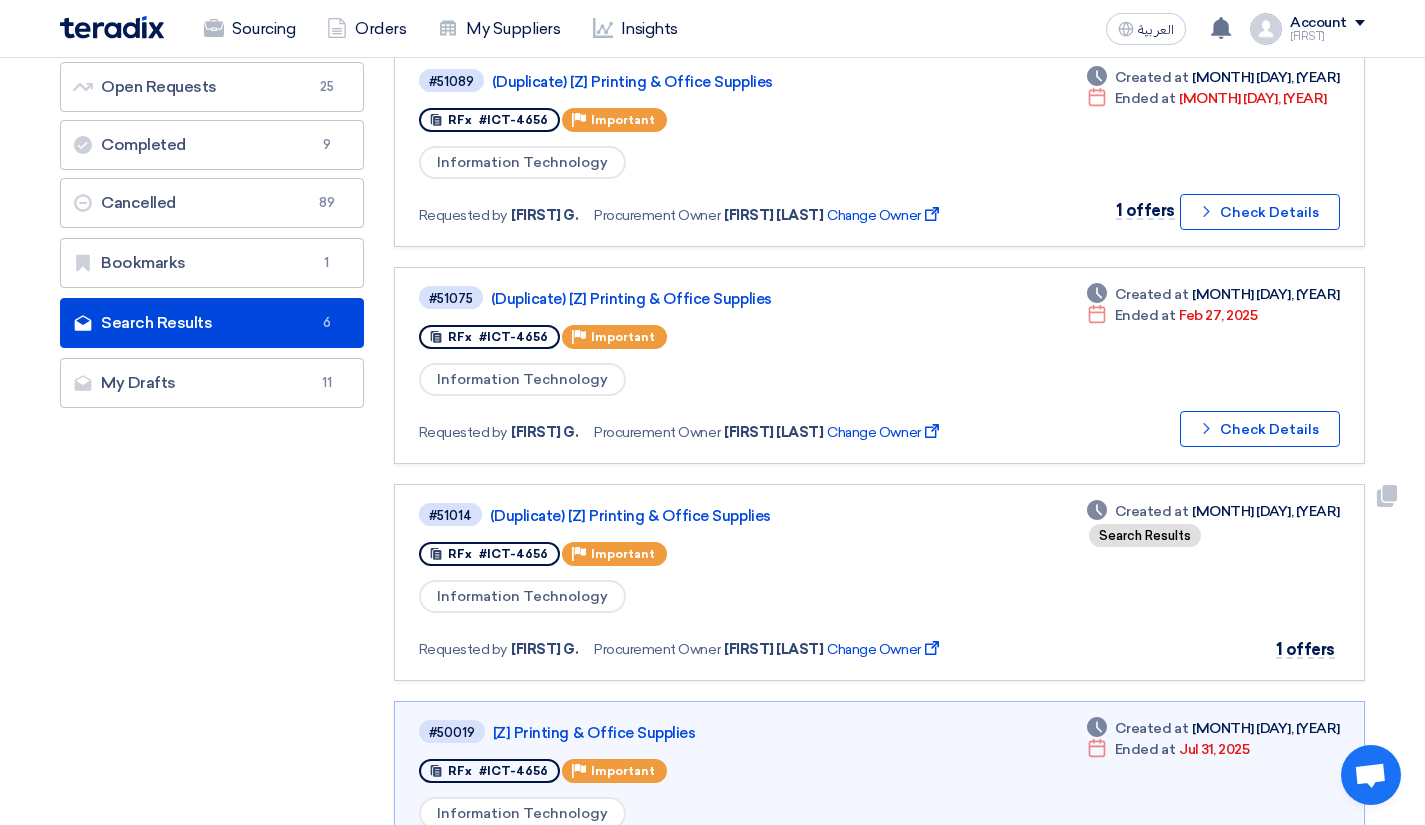 scroll, scrollTop: 400, scrollLeft: 0, axis: vertical 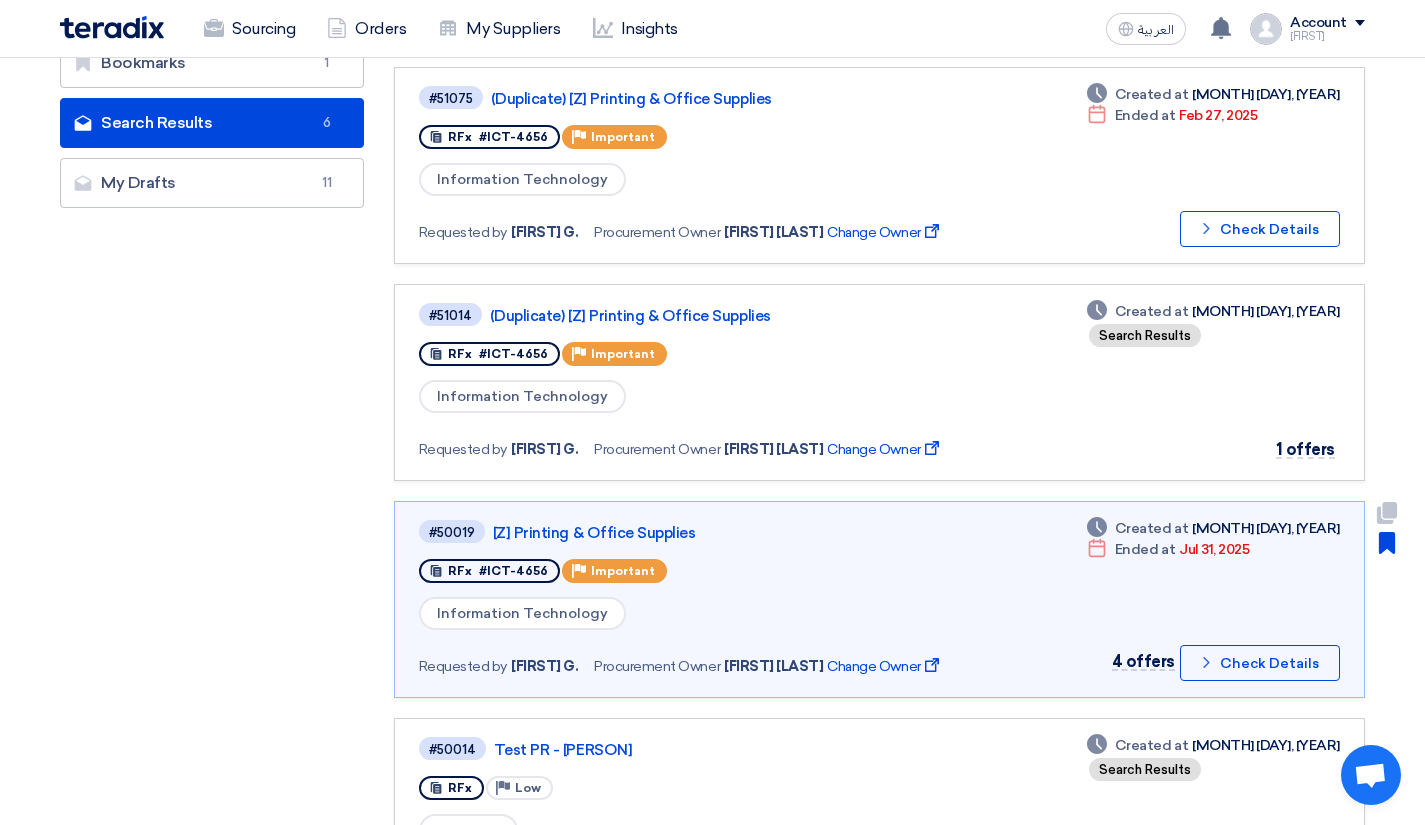 click on "[Z] Printing & Office Supplies" 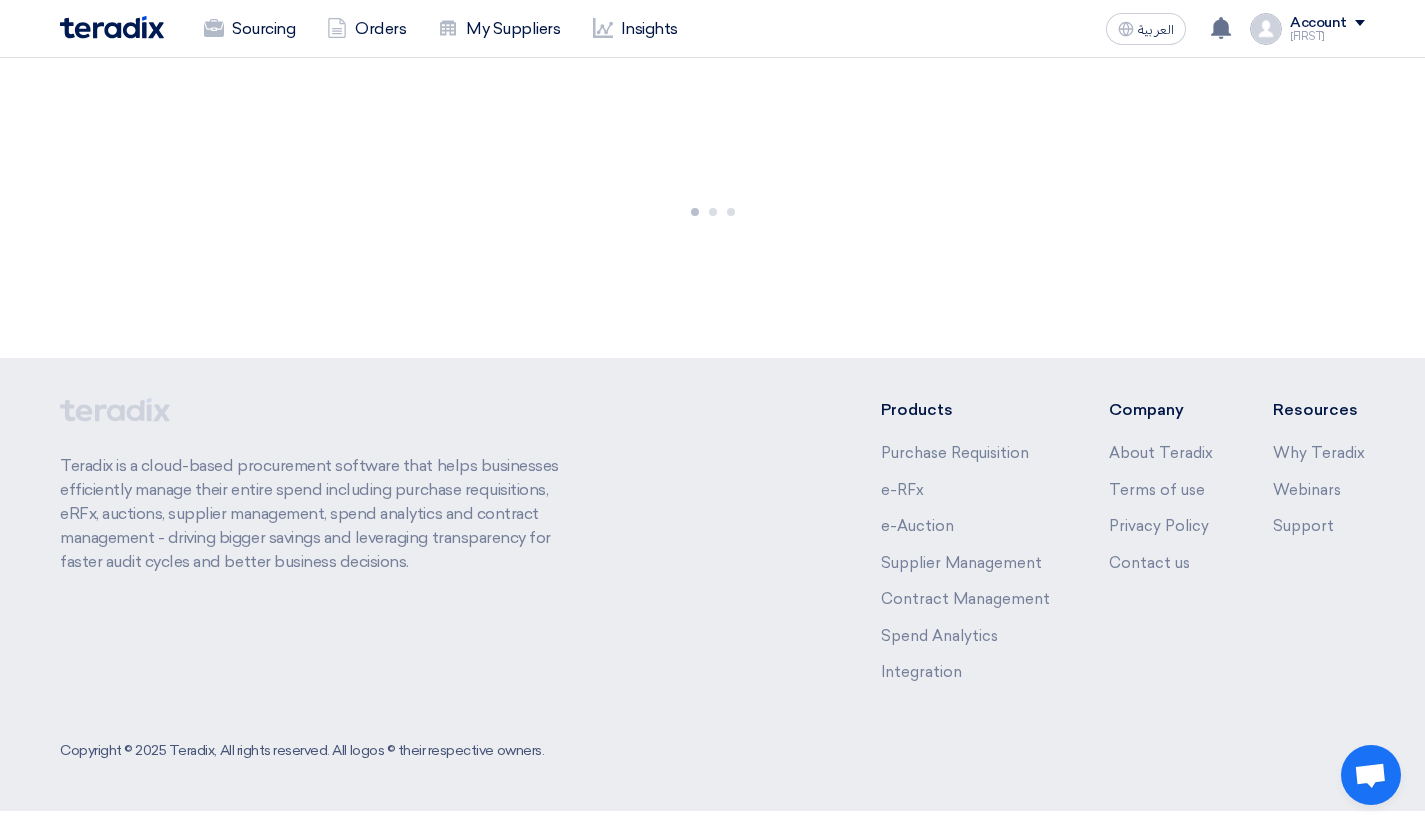 scroll, scrollTop: 0, scrollLeft: 0, axis: both 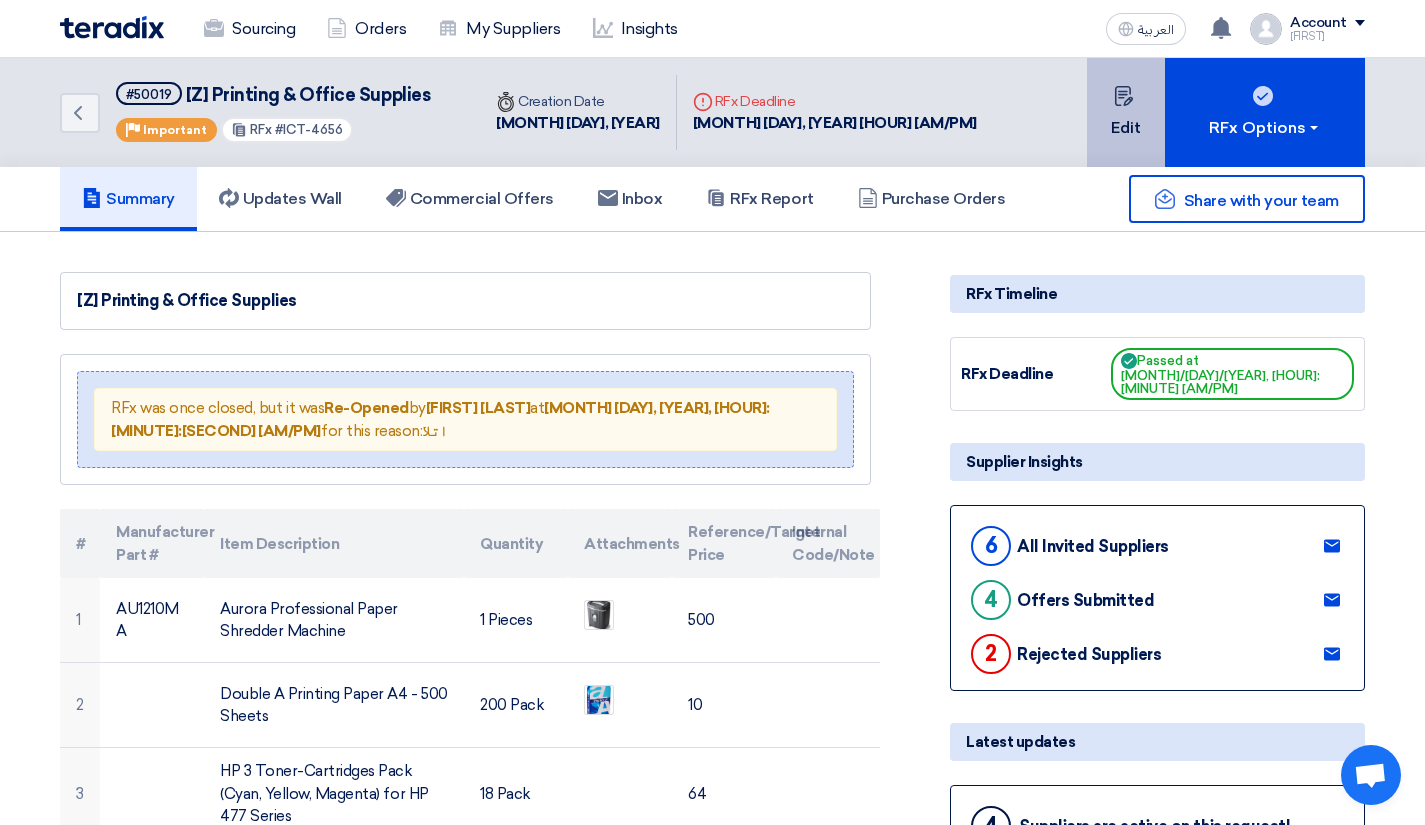 click on "Edit" 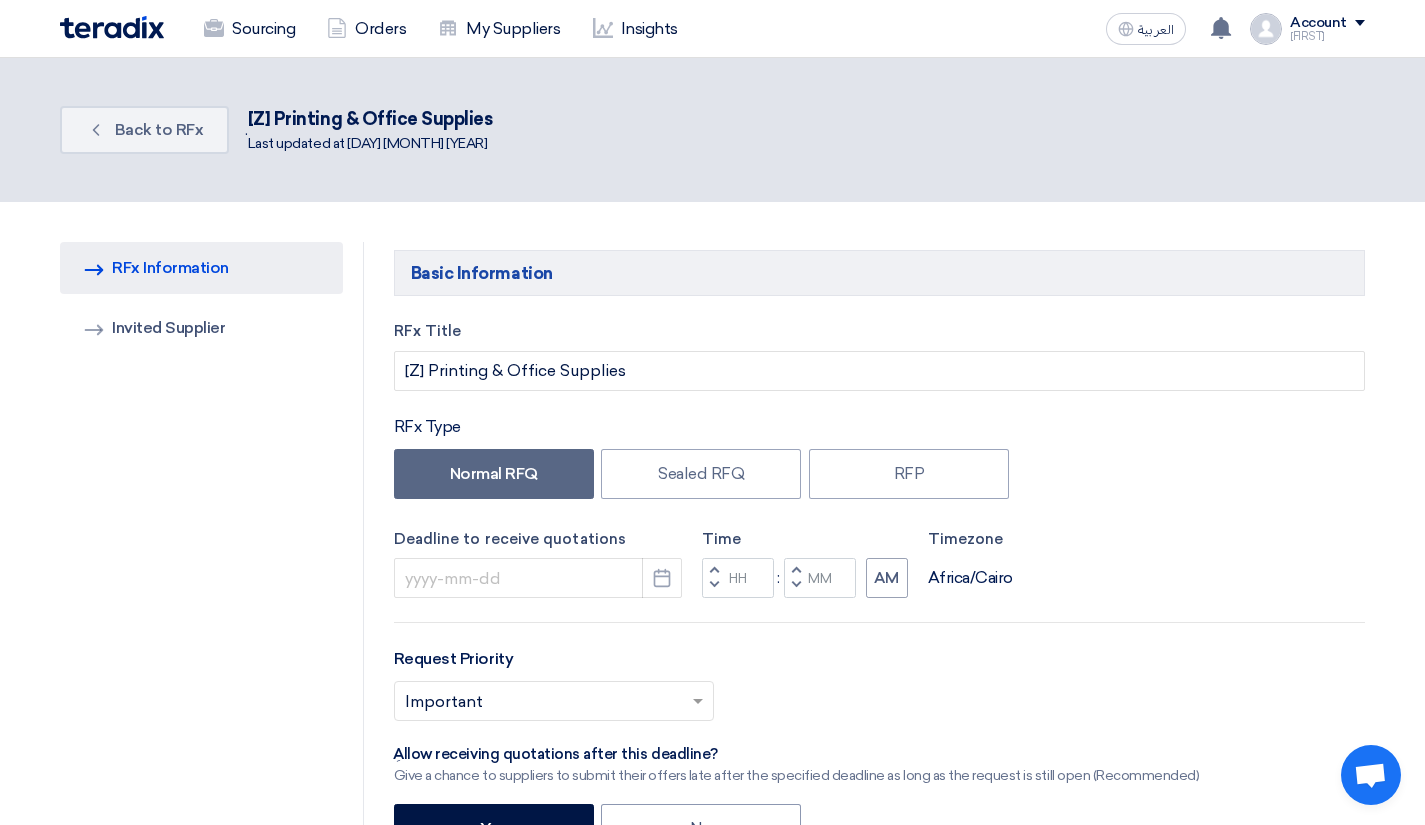 type on "7/31/2025" 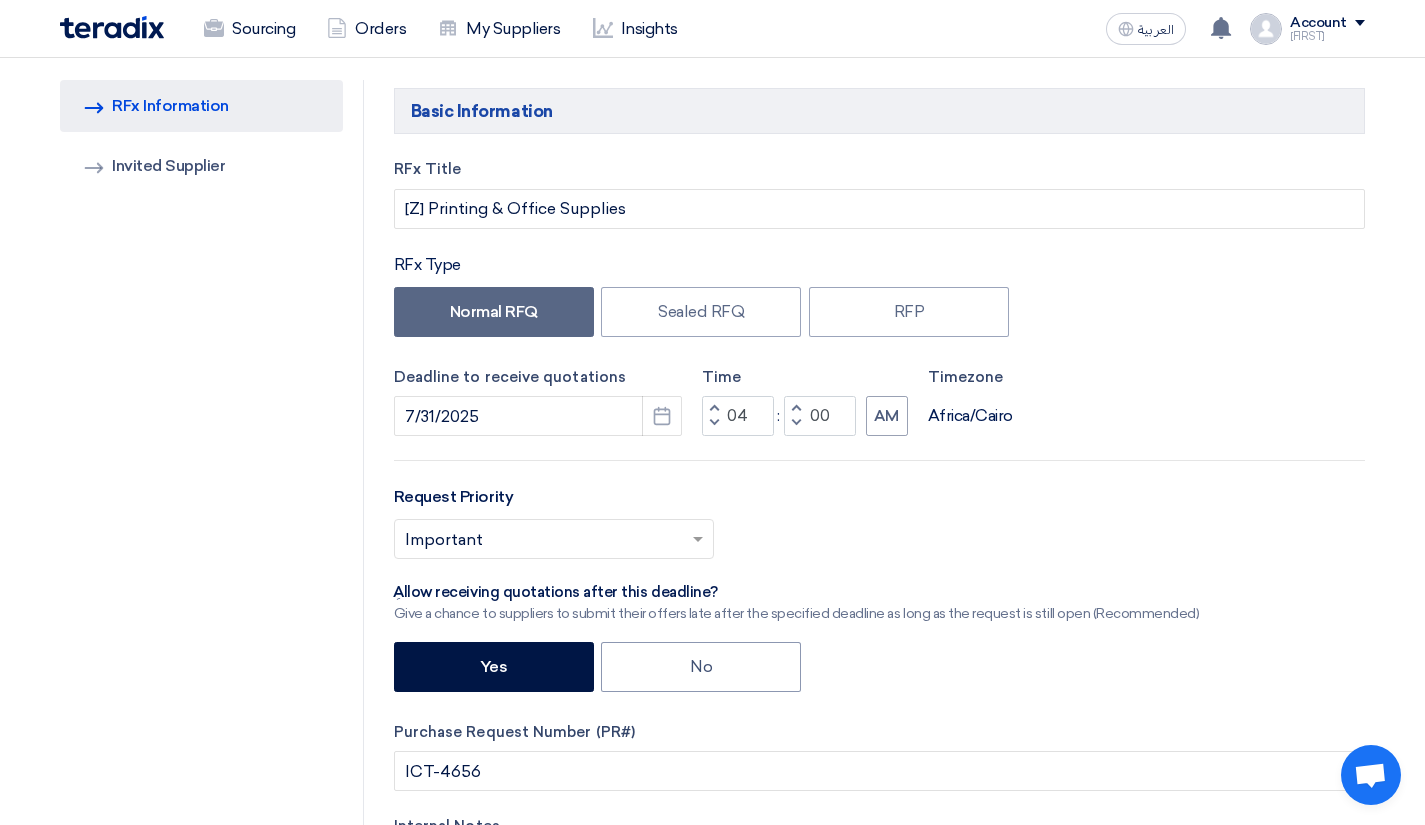 scroll, scrollTop: 200, scrollLeft: 0, axis: vertical 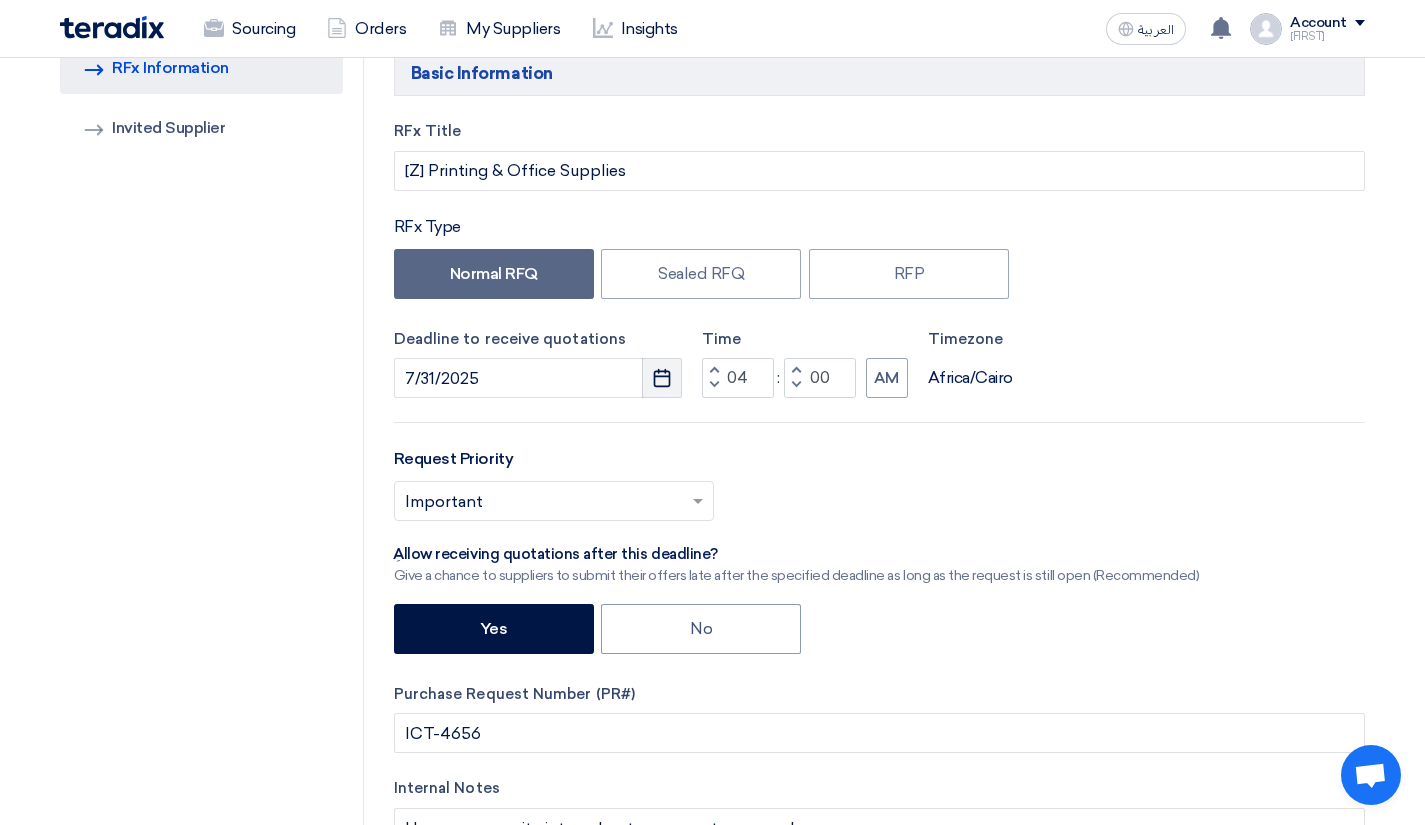 click 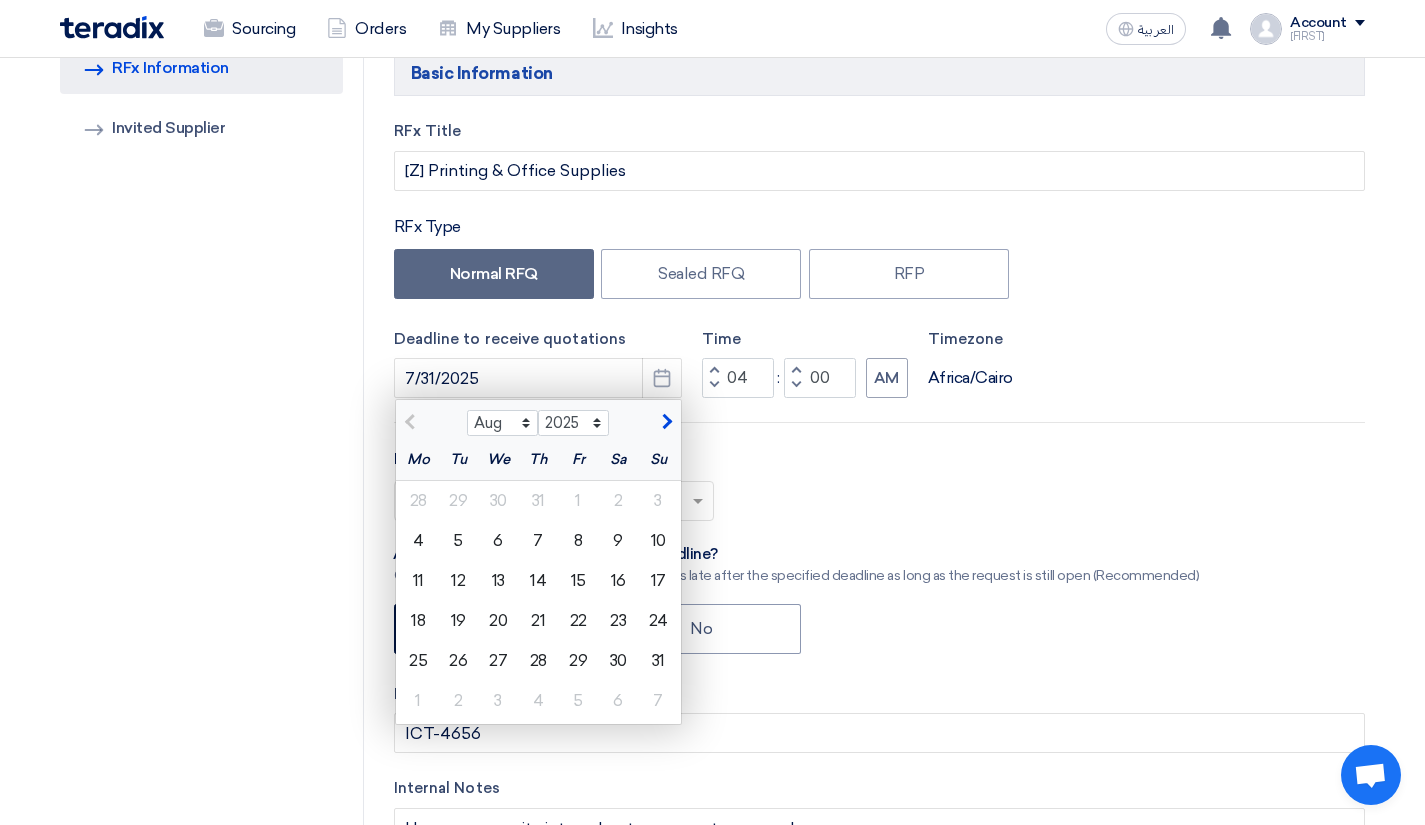 click 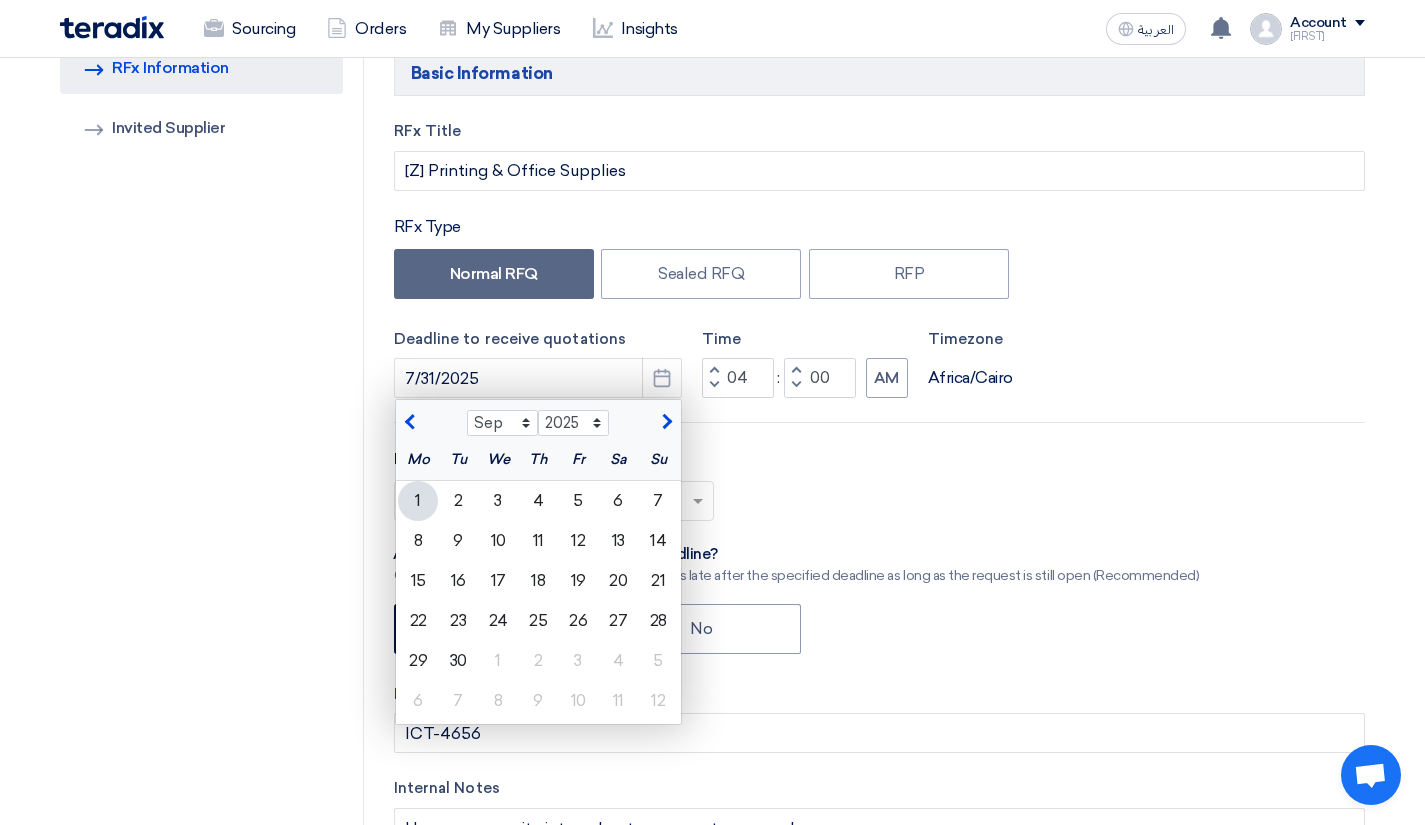 click on "30" 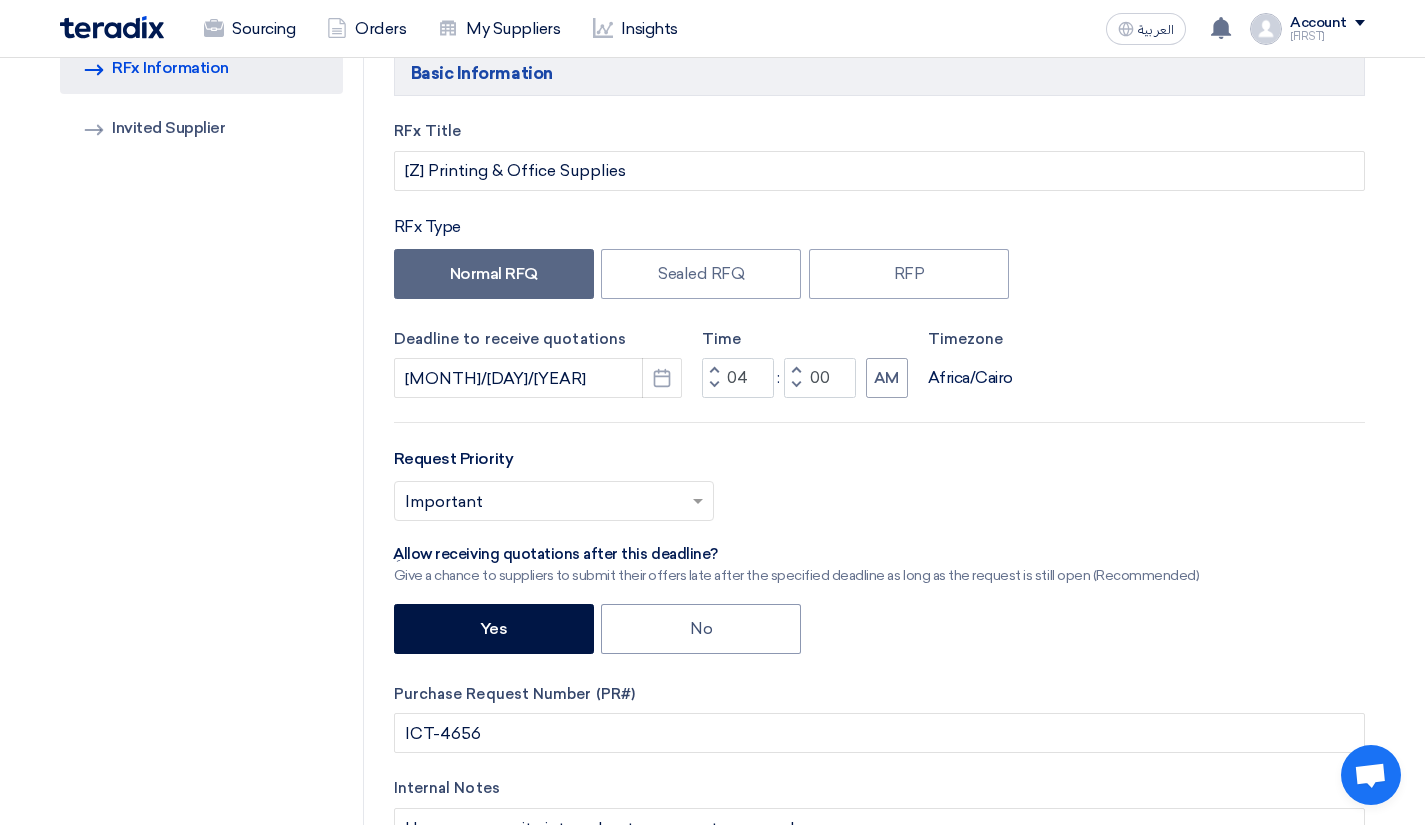 click on "RFQ Information
RFx Information
Invited Suppliers
Invited Supplier" 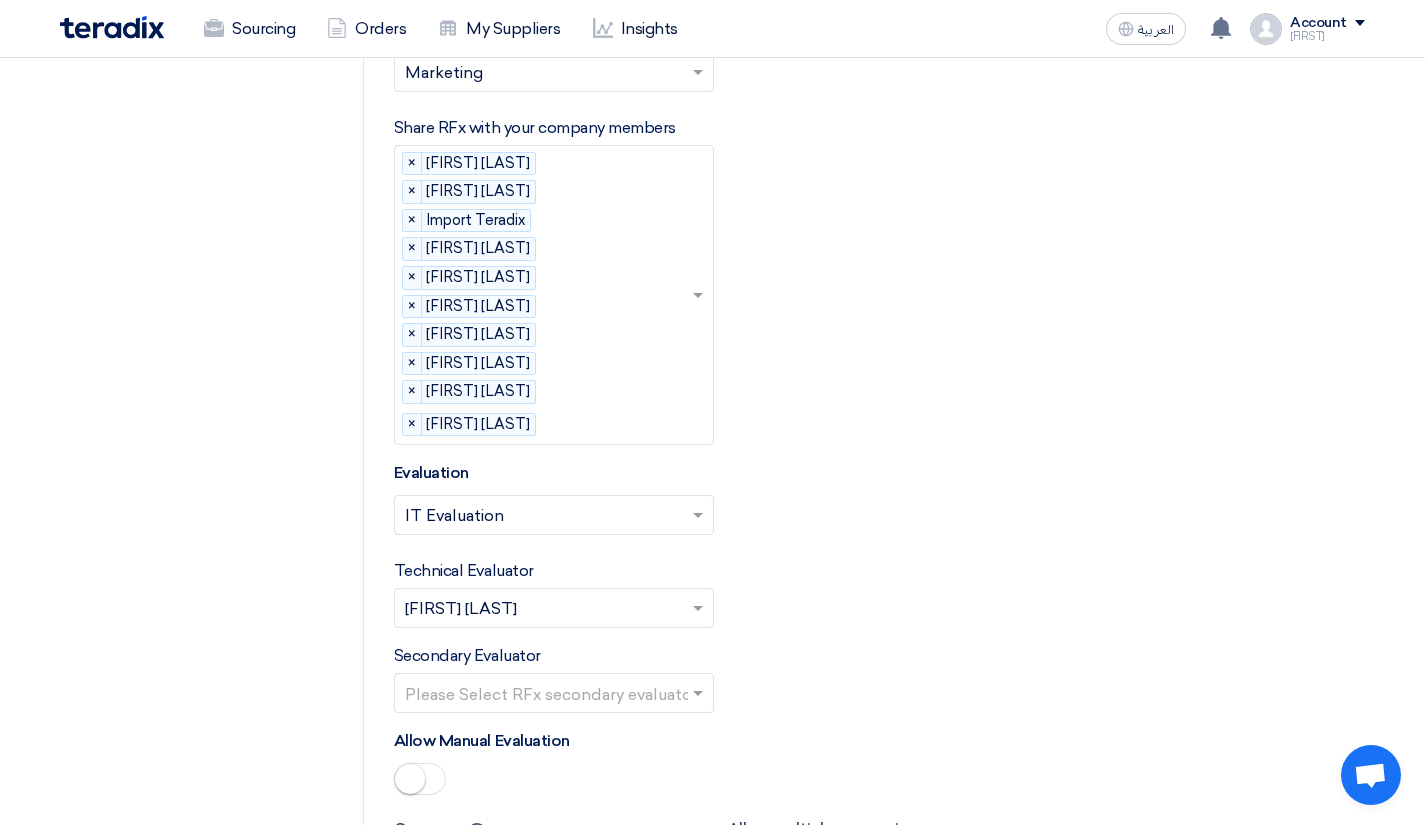 scroll, scrollTop: 4367, scrollLeft: 0, axis: vertical 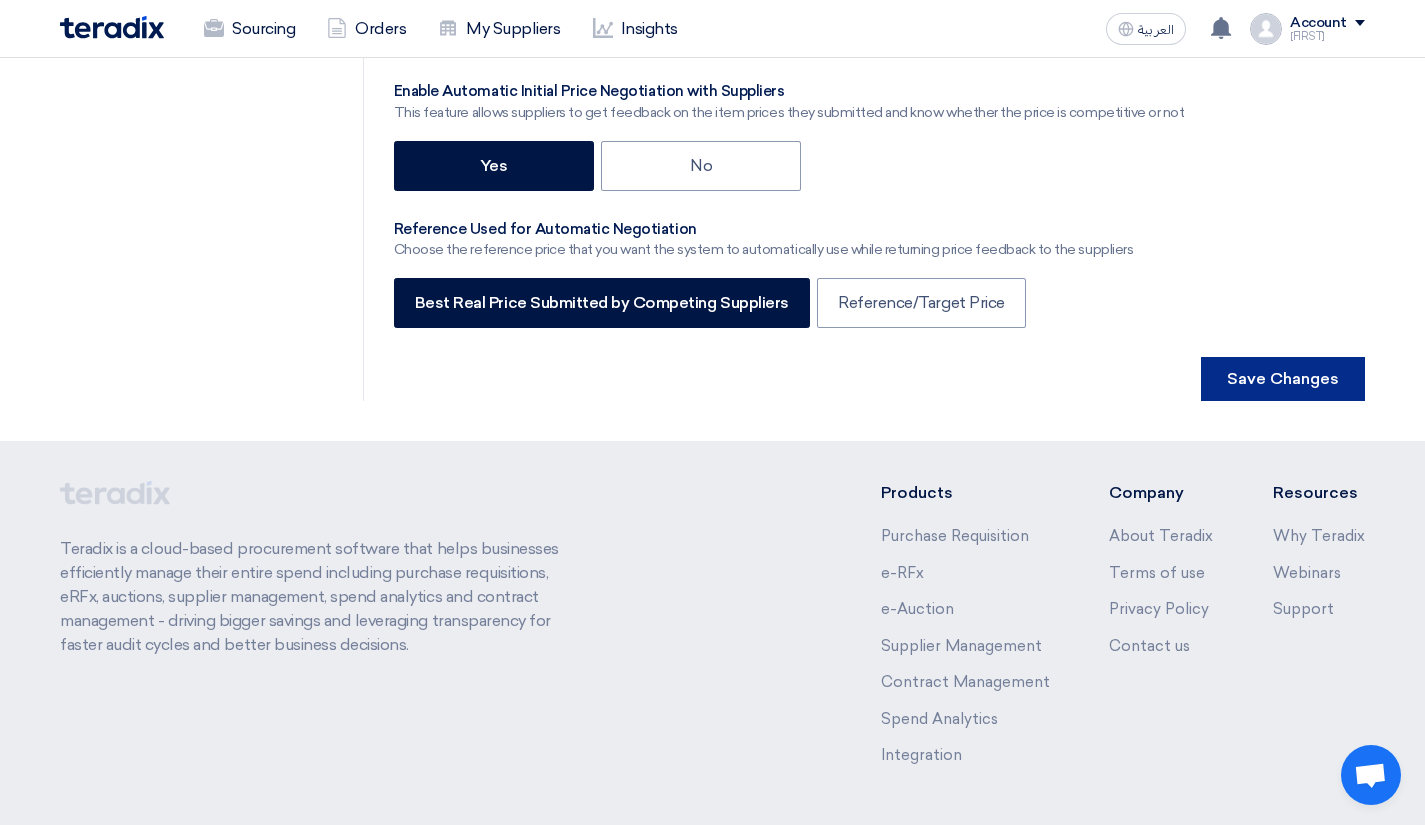 click on "Save Changes" 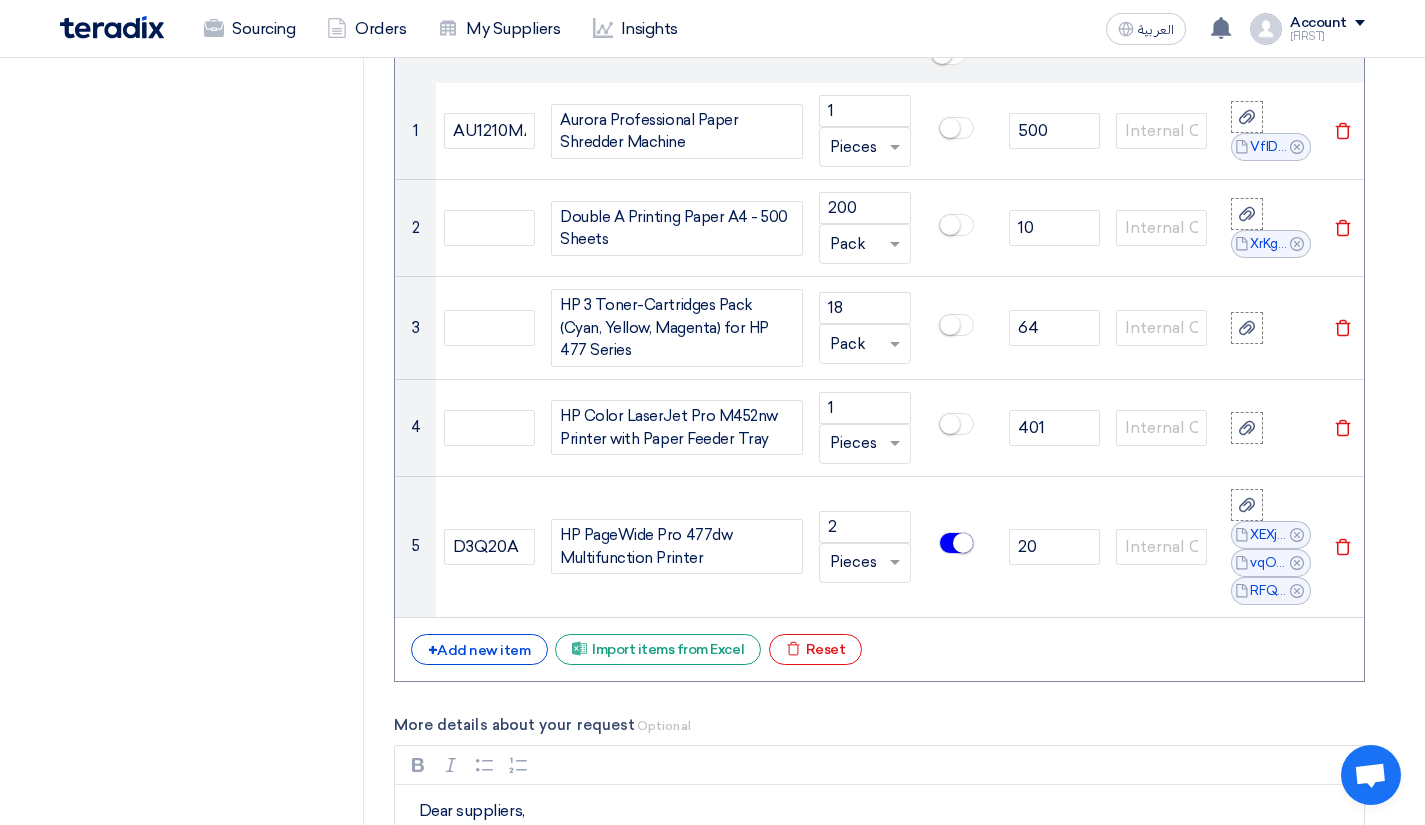 scroll, scrollTop: 0, scrollLeft: 0, axis: both 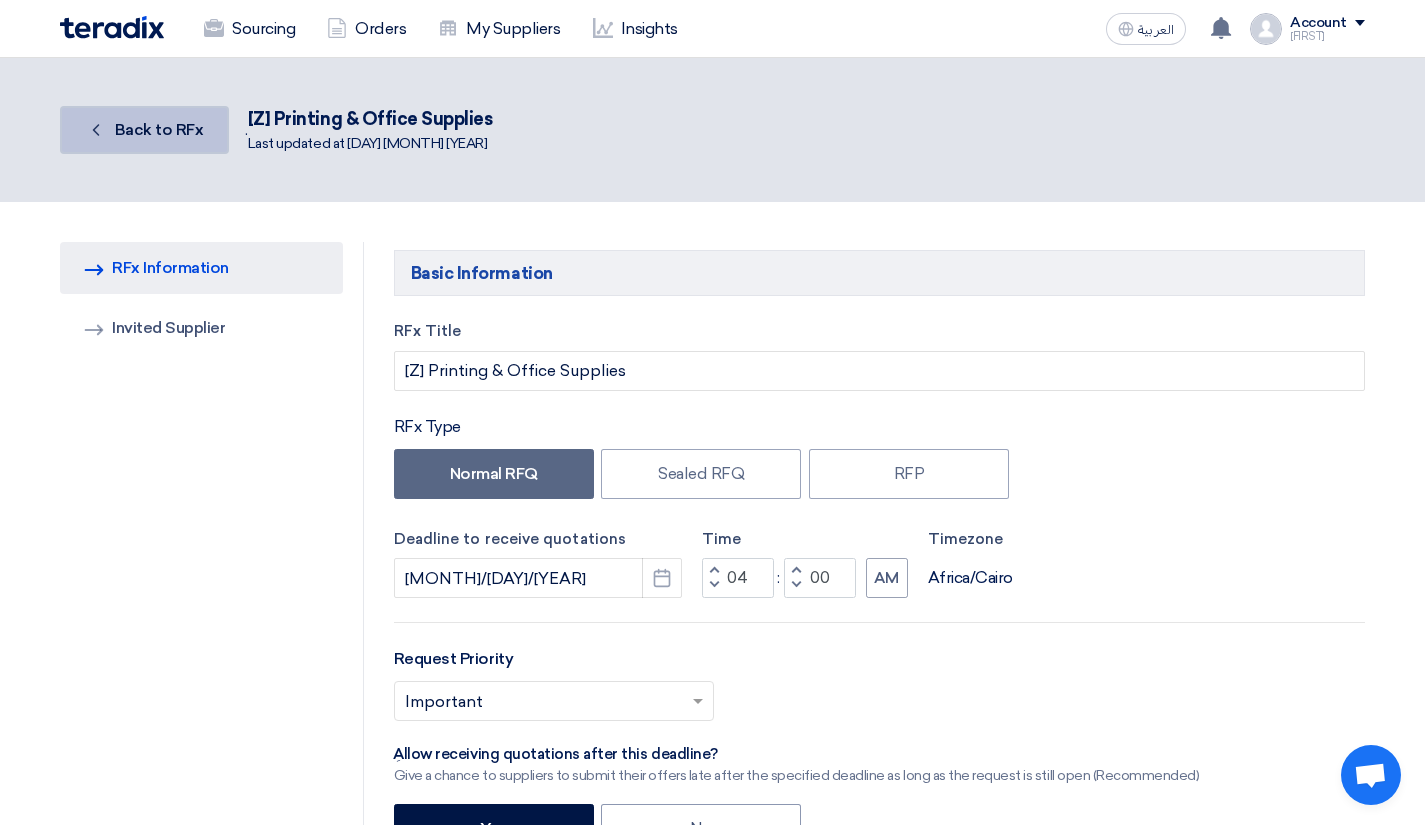 click on "Back
Back to RFx" 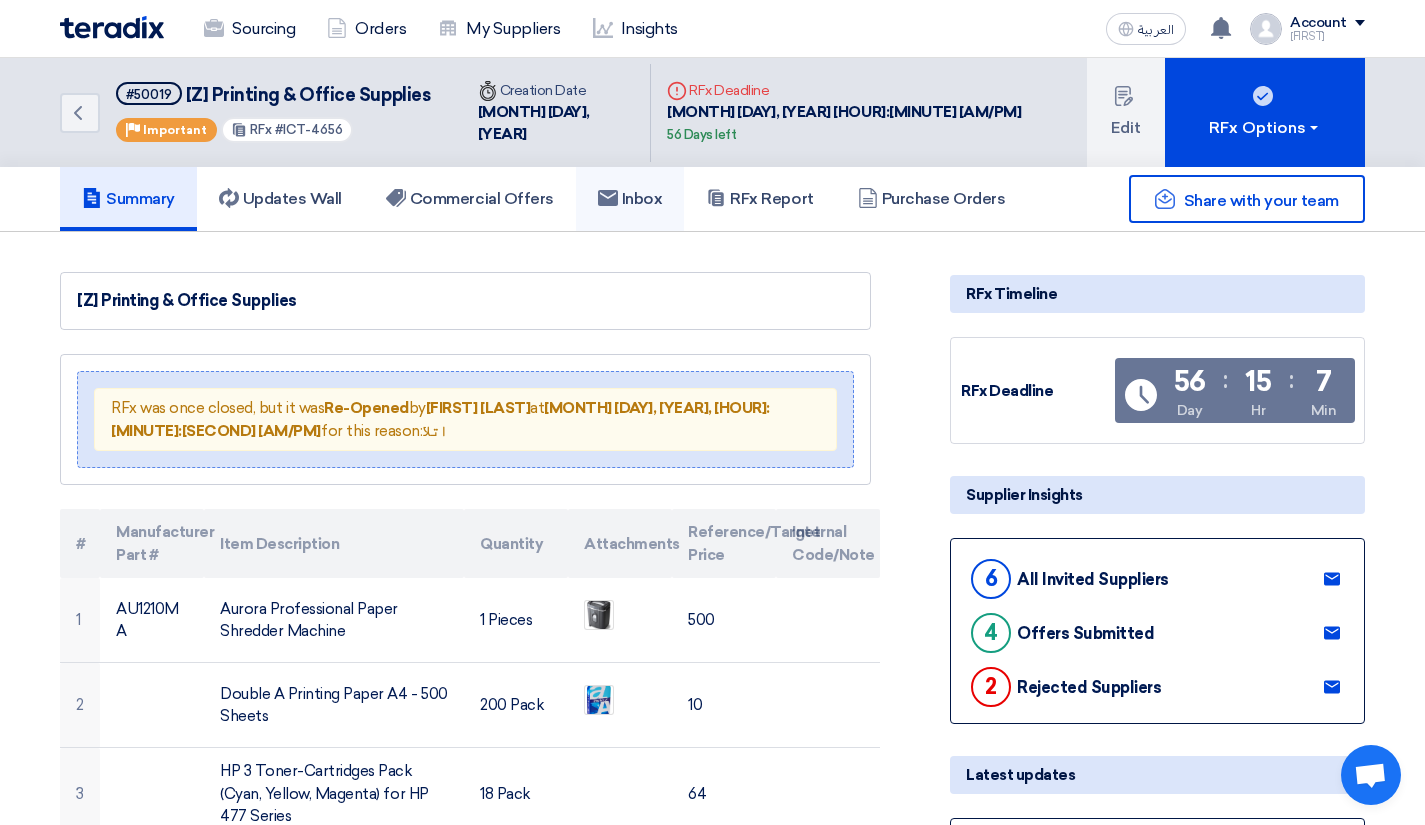 click on "Inbox" 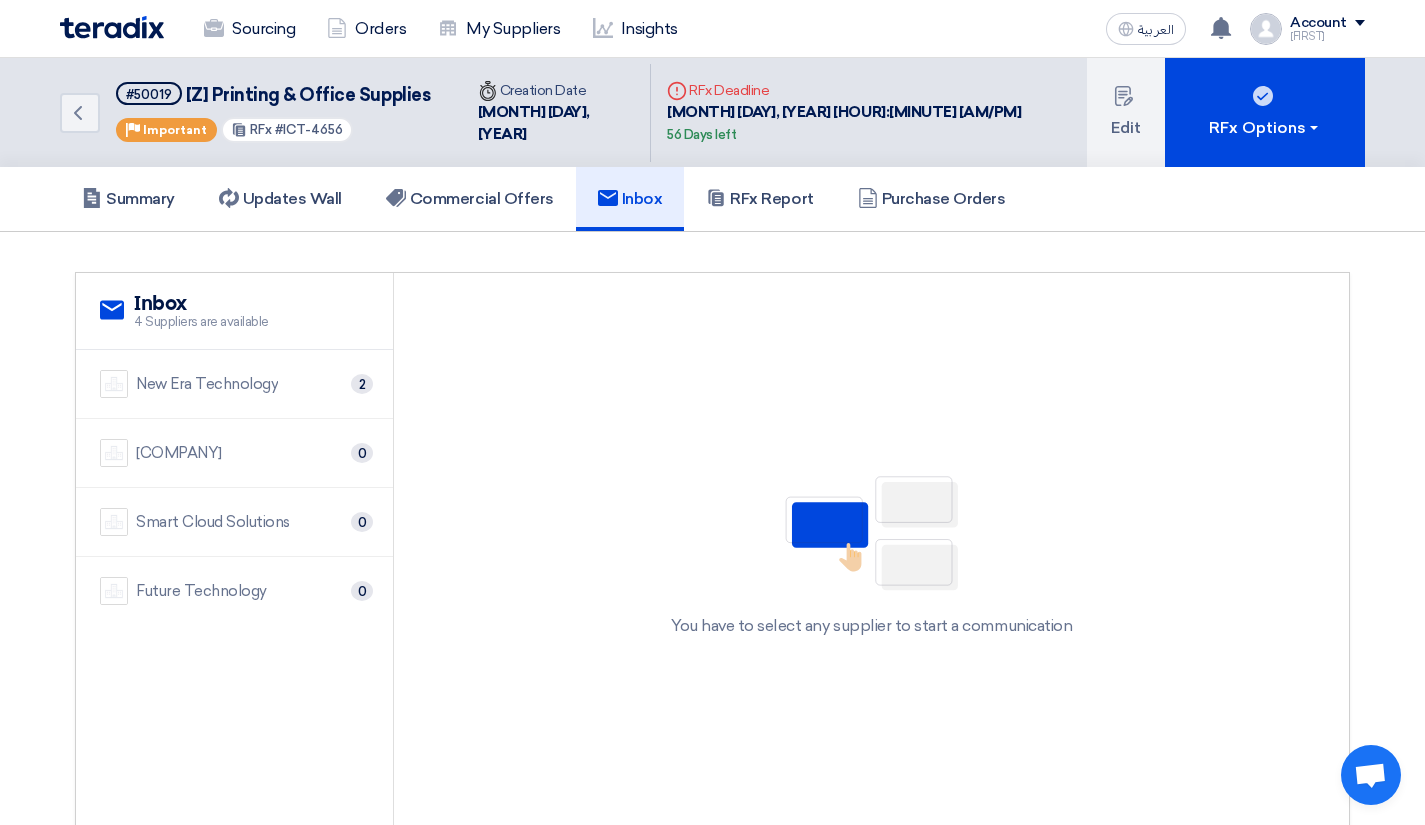 click on "Beta Solutions
0" at bounding box center (234, 453) 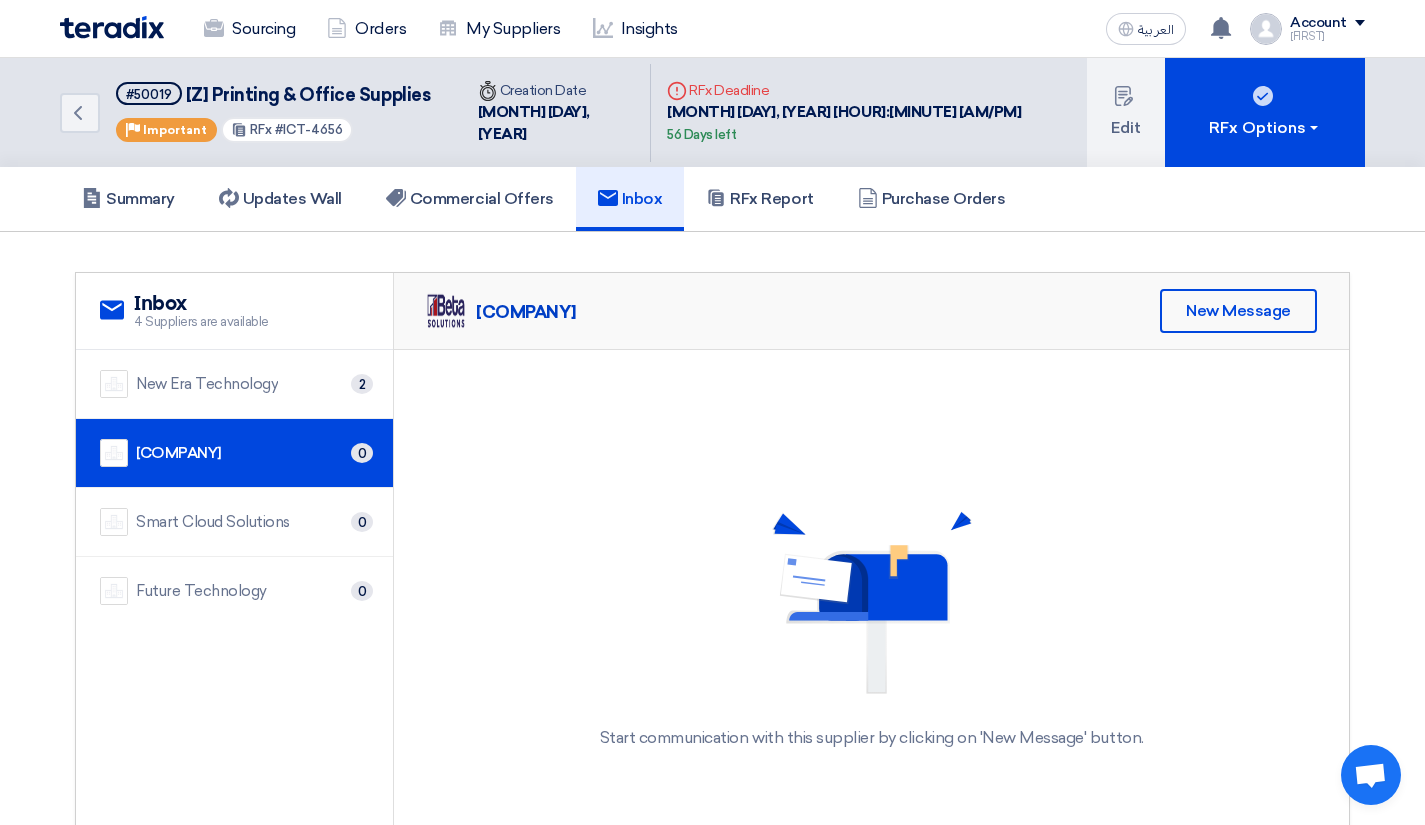 click on "New Message" at bounding box center [1238, 311] 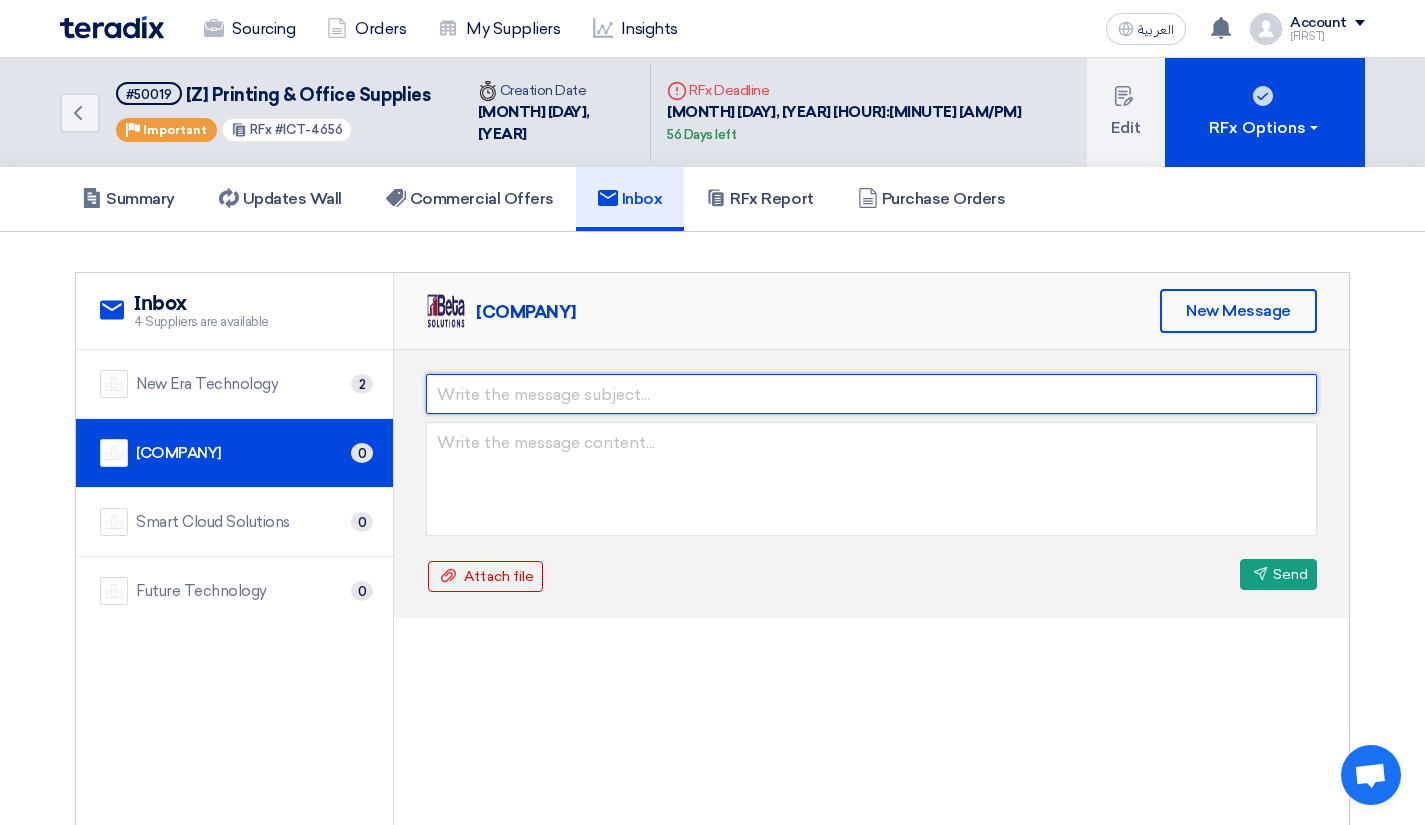 click at bounding box center (871, 394) 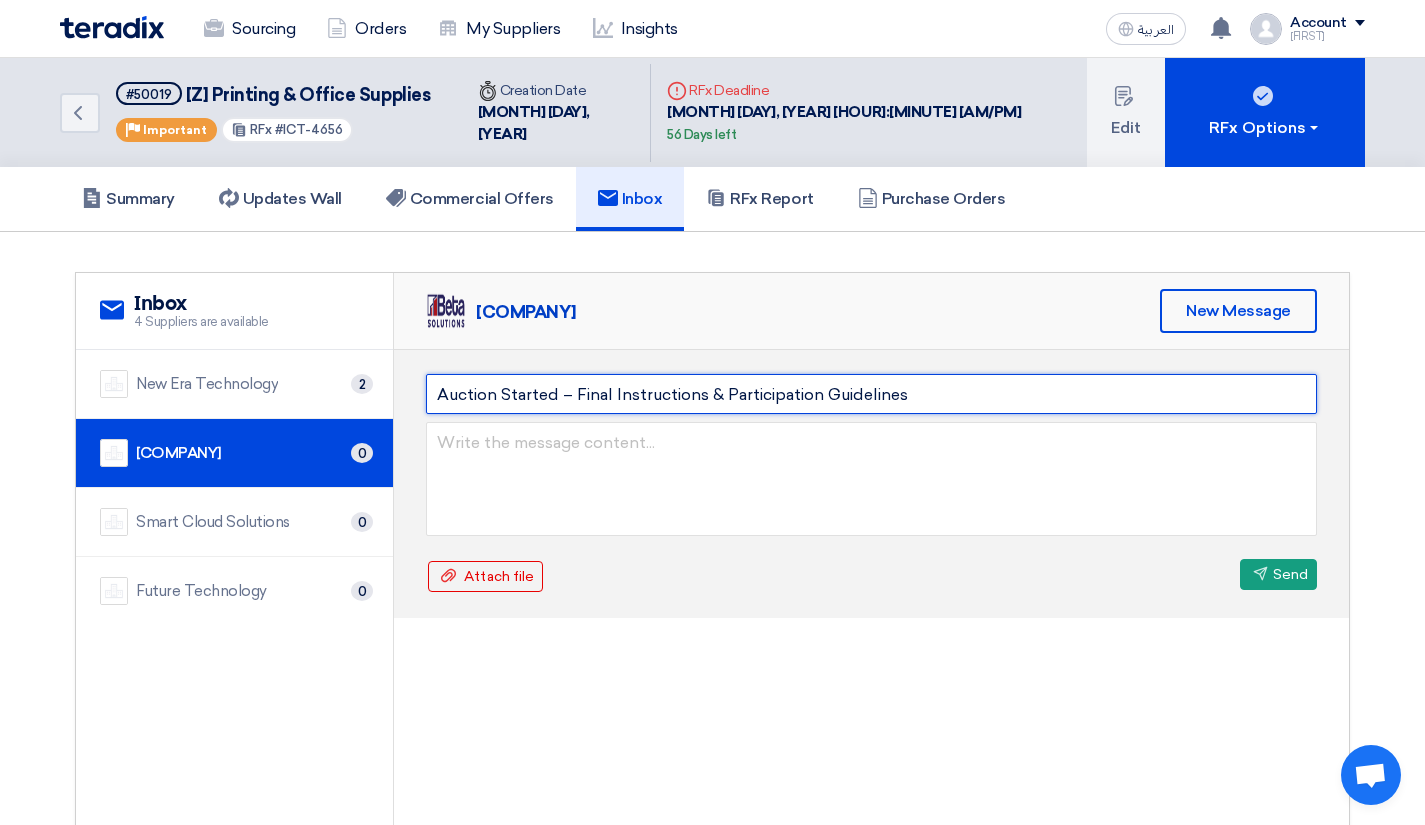 type on "Auction Started – Final Instructions & Participation Guidelines" 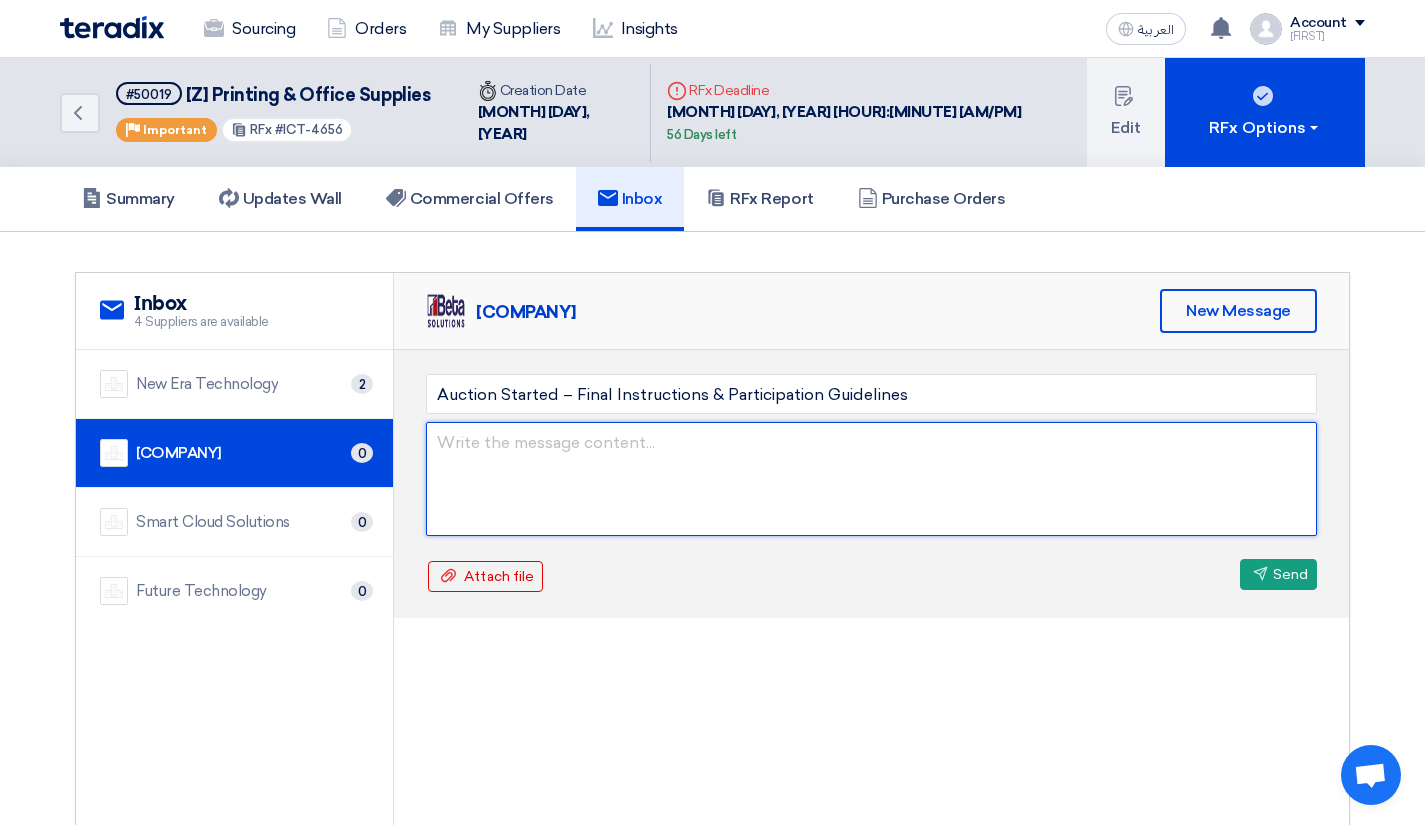 click at bounding box center [871, 479] 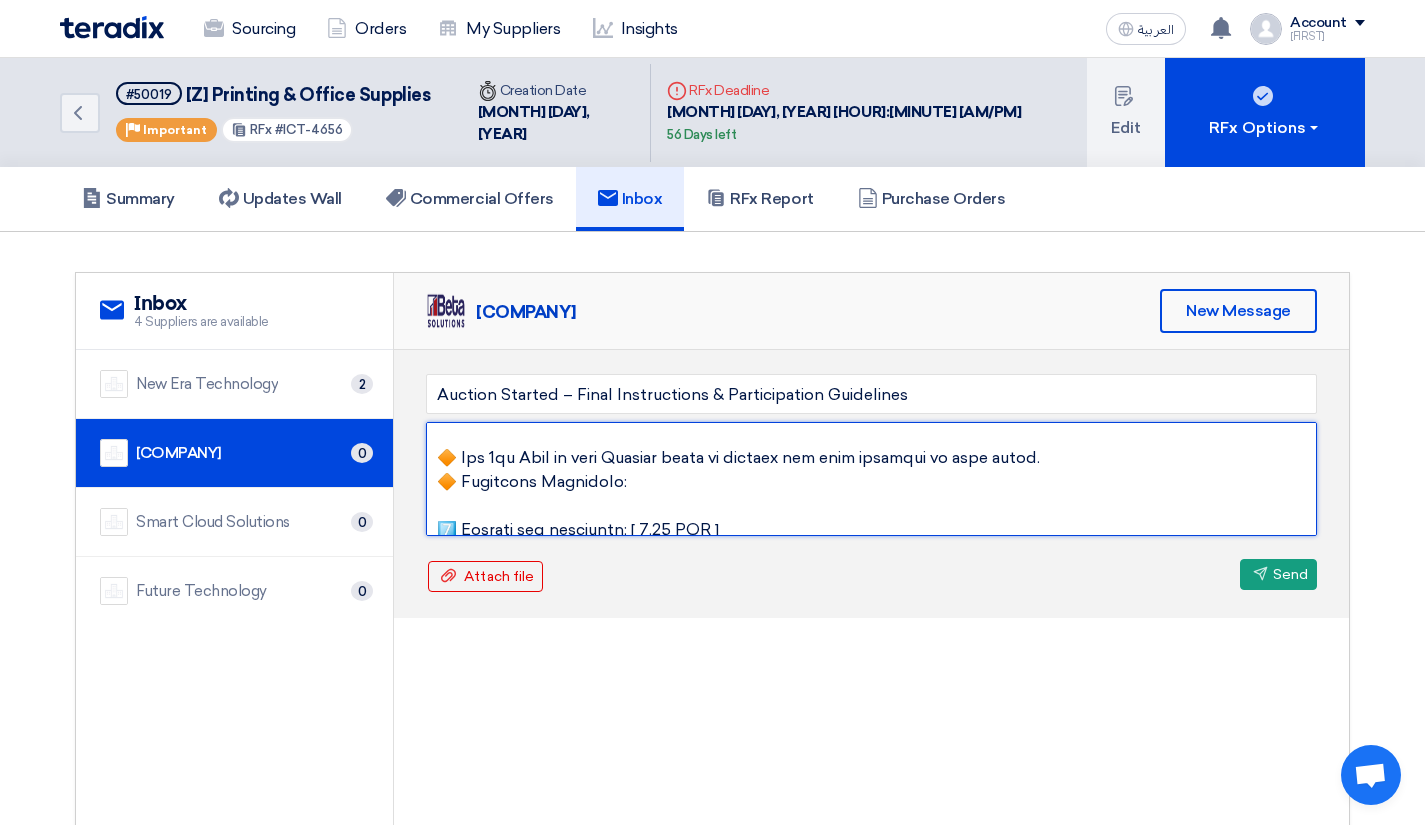 scroll, scrollTop: 200, scrollLeft: 0, axis: vertical 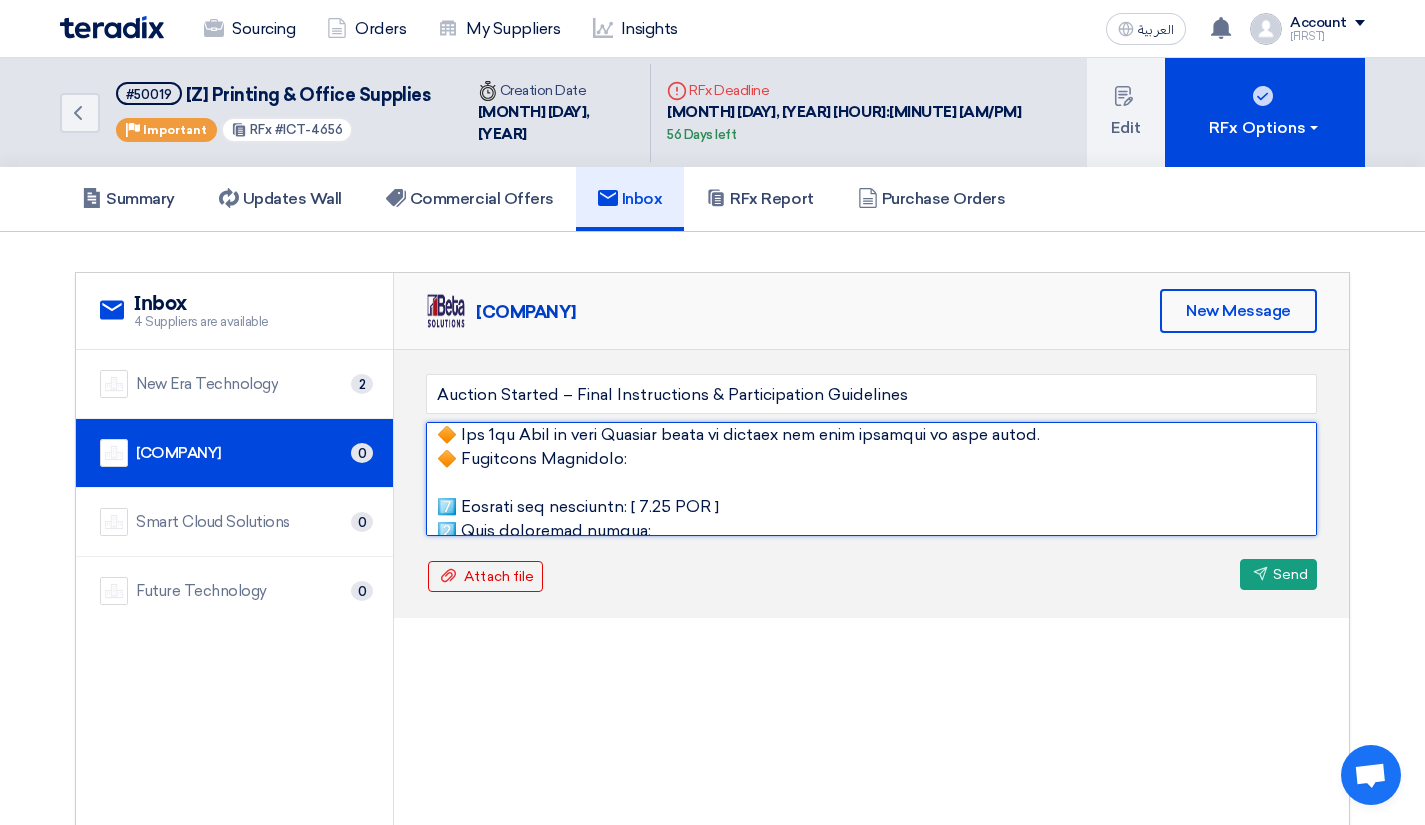 click at bounding box center [871, 479] 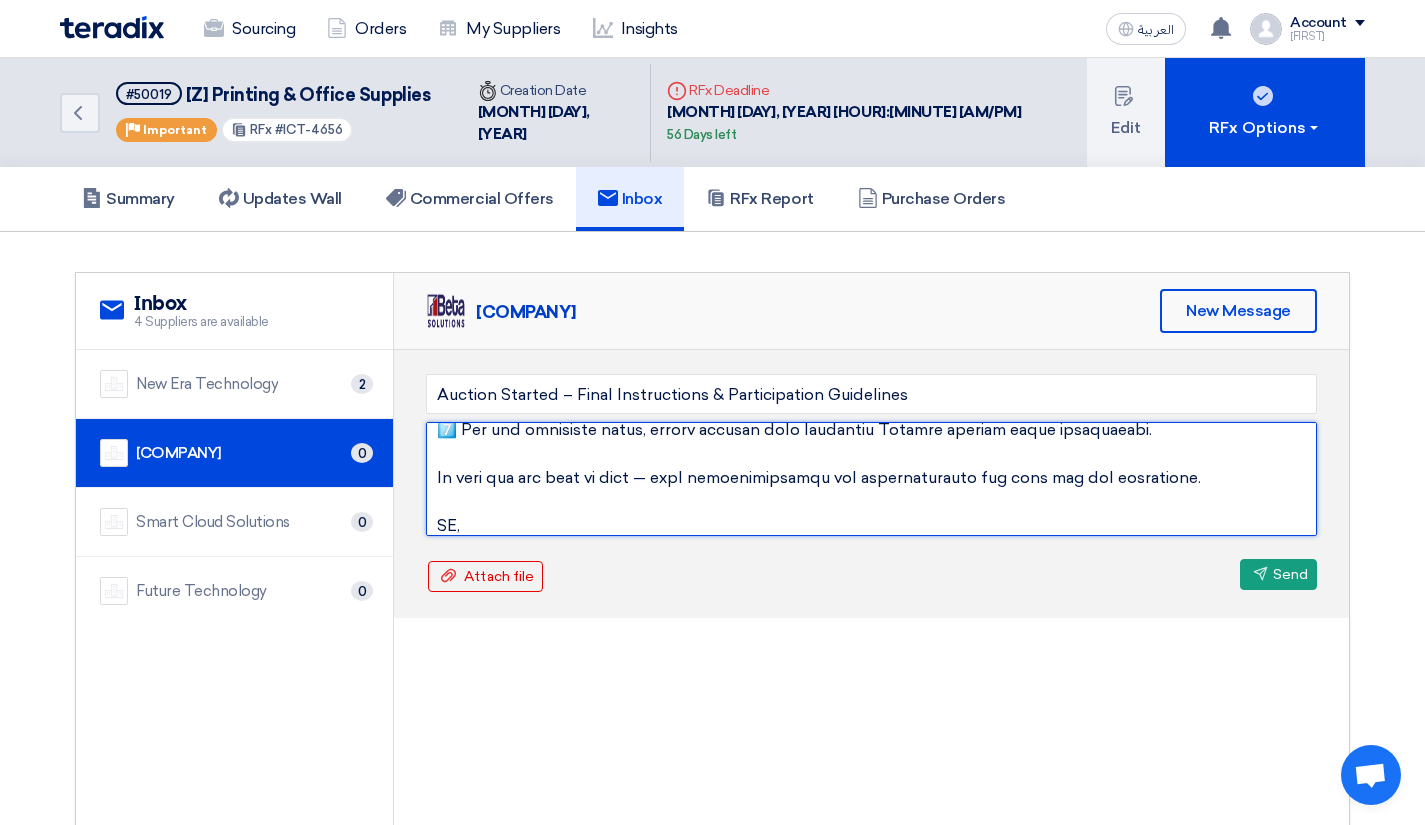 scroll, scrollTop: 733, scrollLeft: 0, axis: vertical 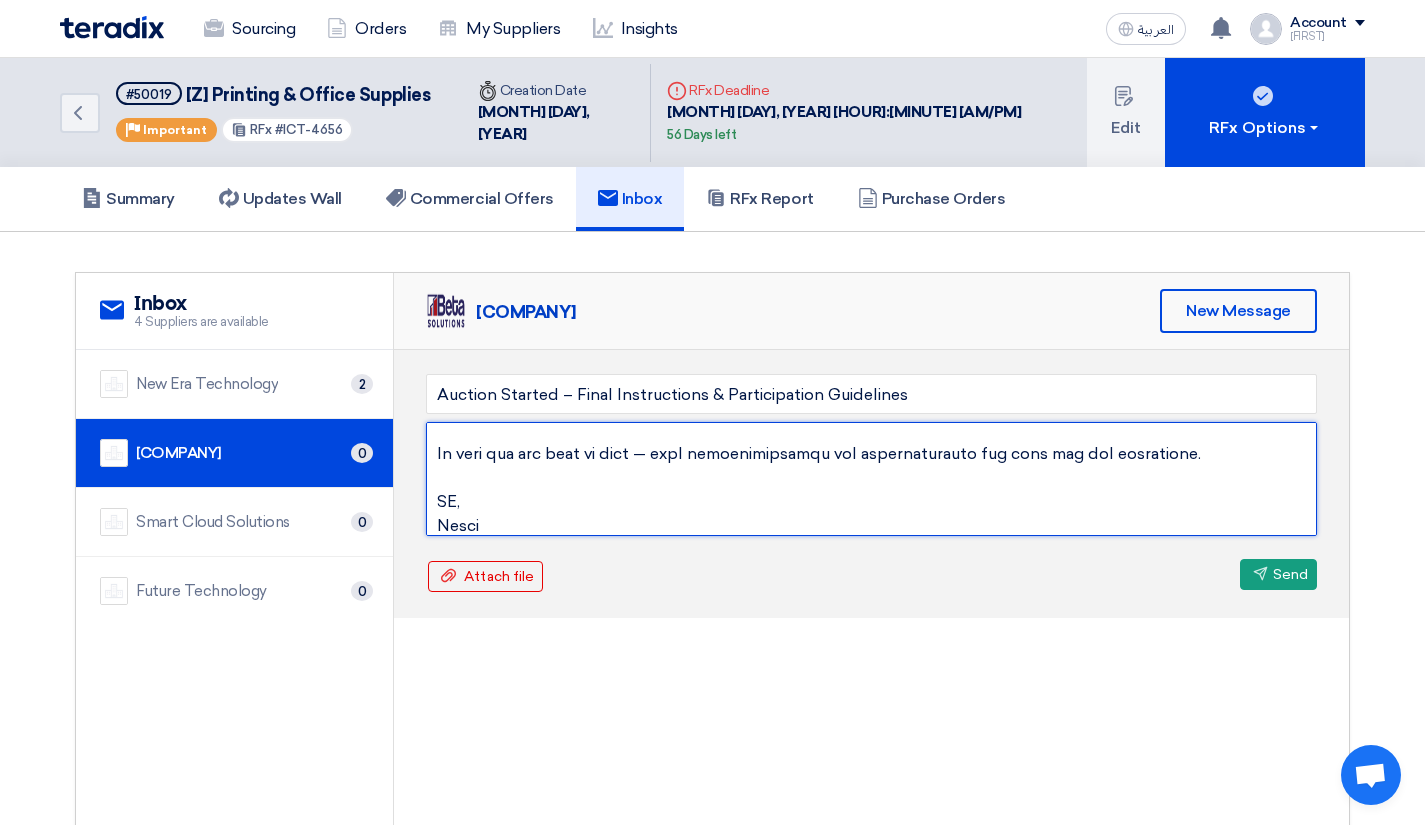 type on "Hello Dear,
Thank you for joining the auction event. We truly appreciate your participation and the effort you’ve invested to reach this final stage.
This reverse auction is designed to ensure fairness, transparency, and equal opportunity for all shortlisted suppliers. We encourage you to participate proactively and confidently.
🔶 The 1st Rank of this Auction shall be awarded the full quantity of this order.
🔶 Important Reminders:
1️⃣ Minimum bid decrement: [ 0.01 USD ]
2️⃣ Time extension policy:
🔷 The auction duration will automatically extend by 5 minutes if a new bid is received within the last 2 minutes of the auction.
🔷 You can manually request time extension, so to ensure fairness and avoid unnecessary delays for other suppliers, please abide to the below rules:
▪️ You may request up to 5 minutes per extension request, and you’re expected to place a new bid within those 5 minutes.
▪️ If no bid is submitted during the granted extension, you cannot request another extension immediatel..." 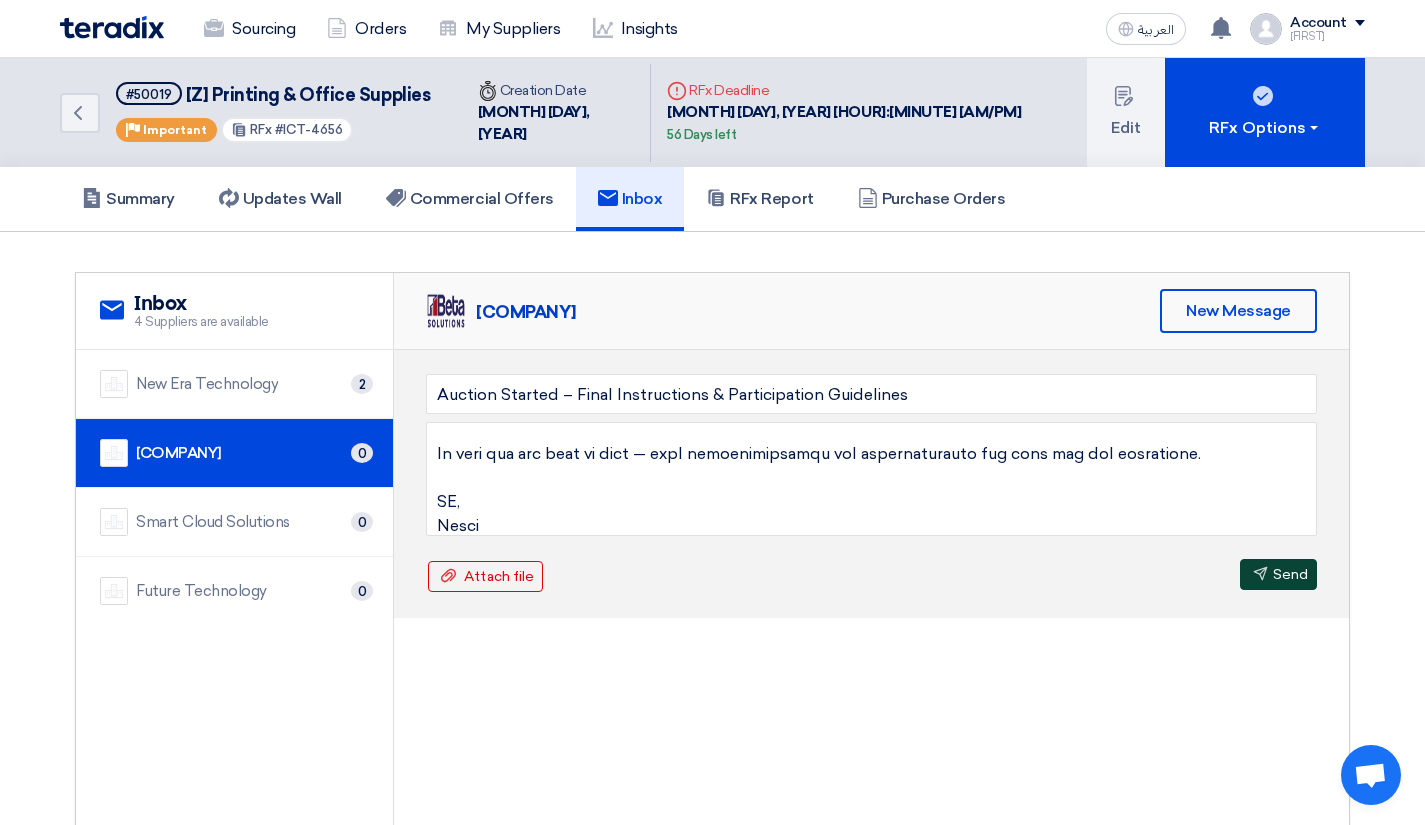 click on "Send
Send" at bounding box center (1278, 574) 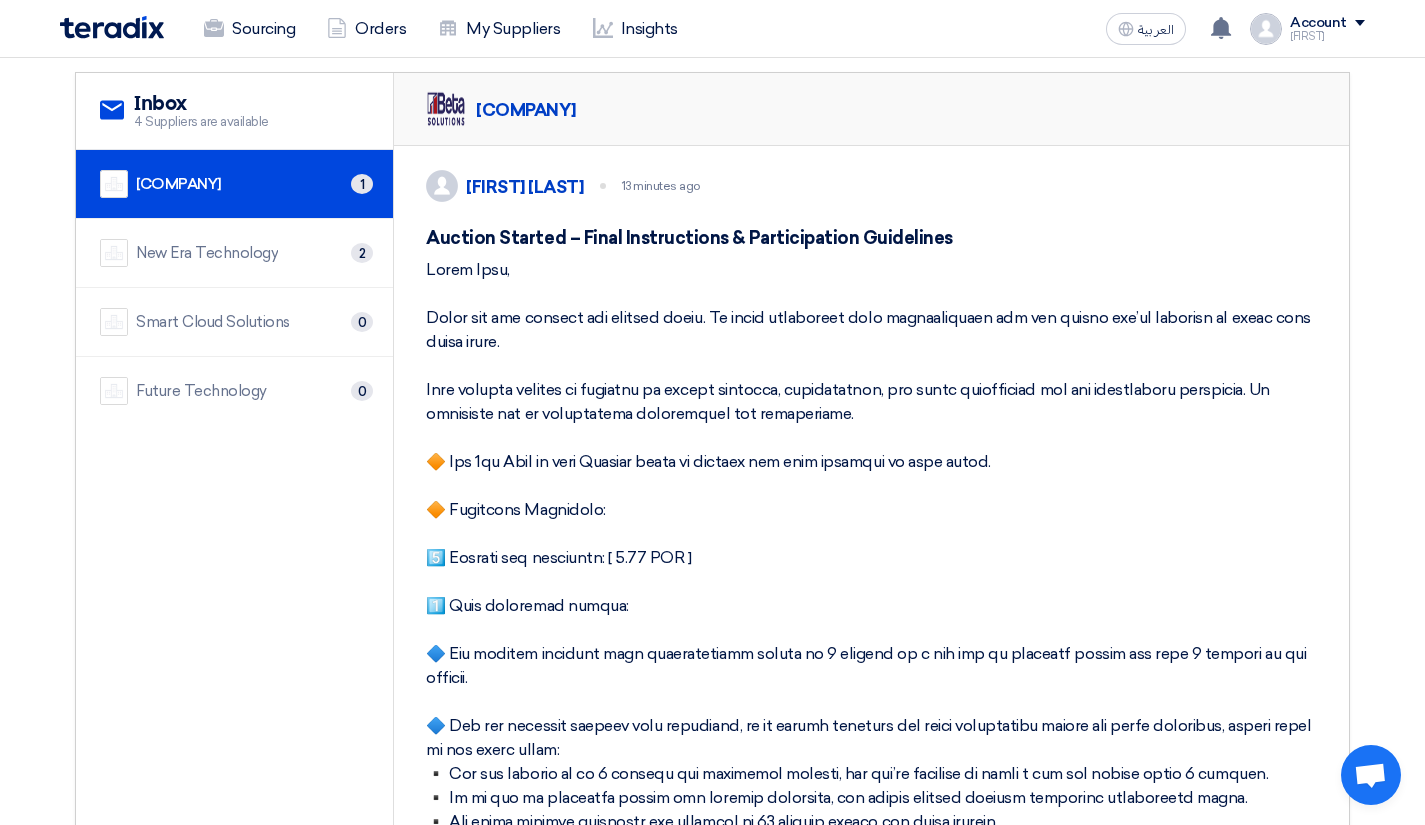 scroll, scrollTop: 0, scrollLeft: 0, axis: both 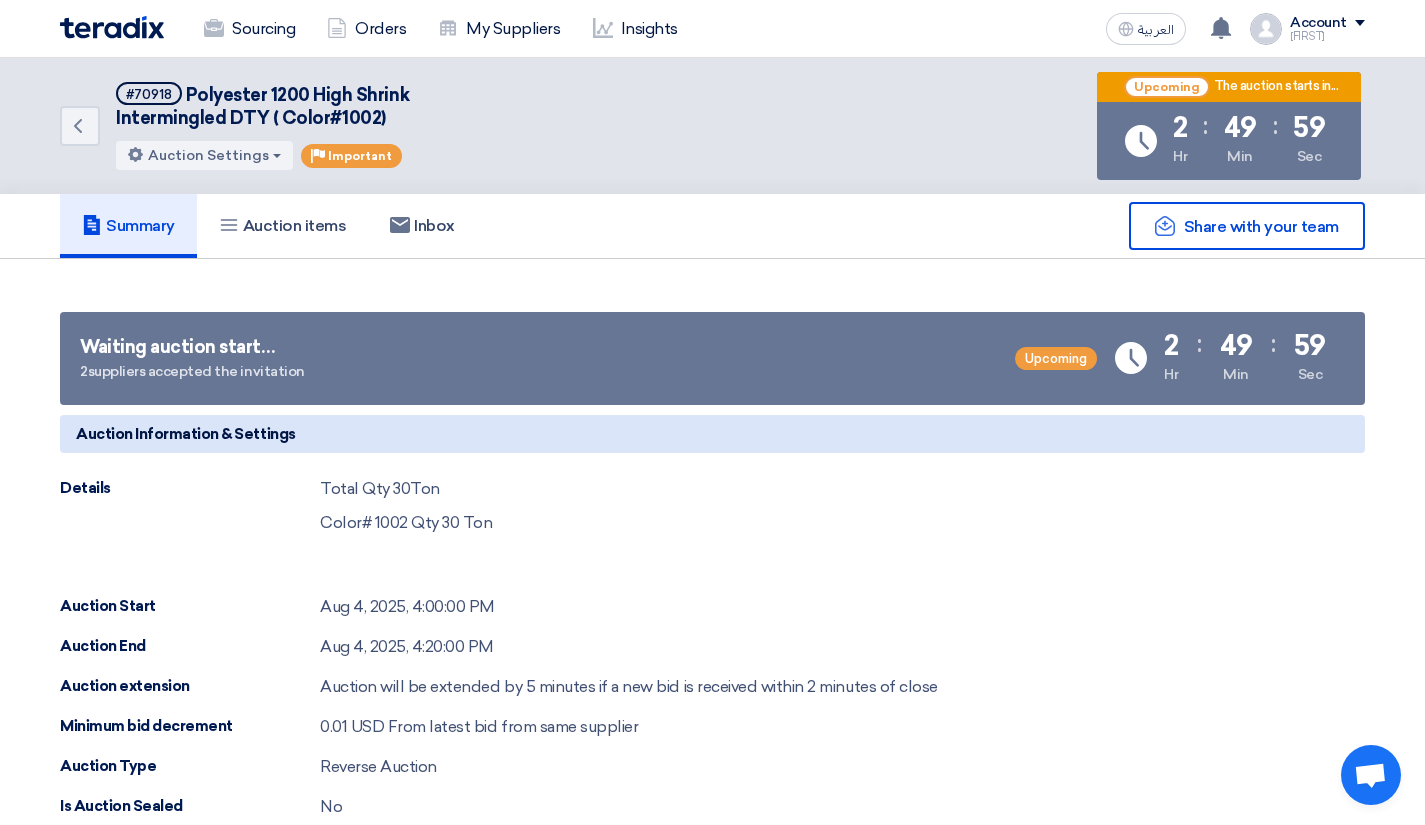 click on "Auction Information & Settings" 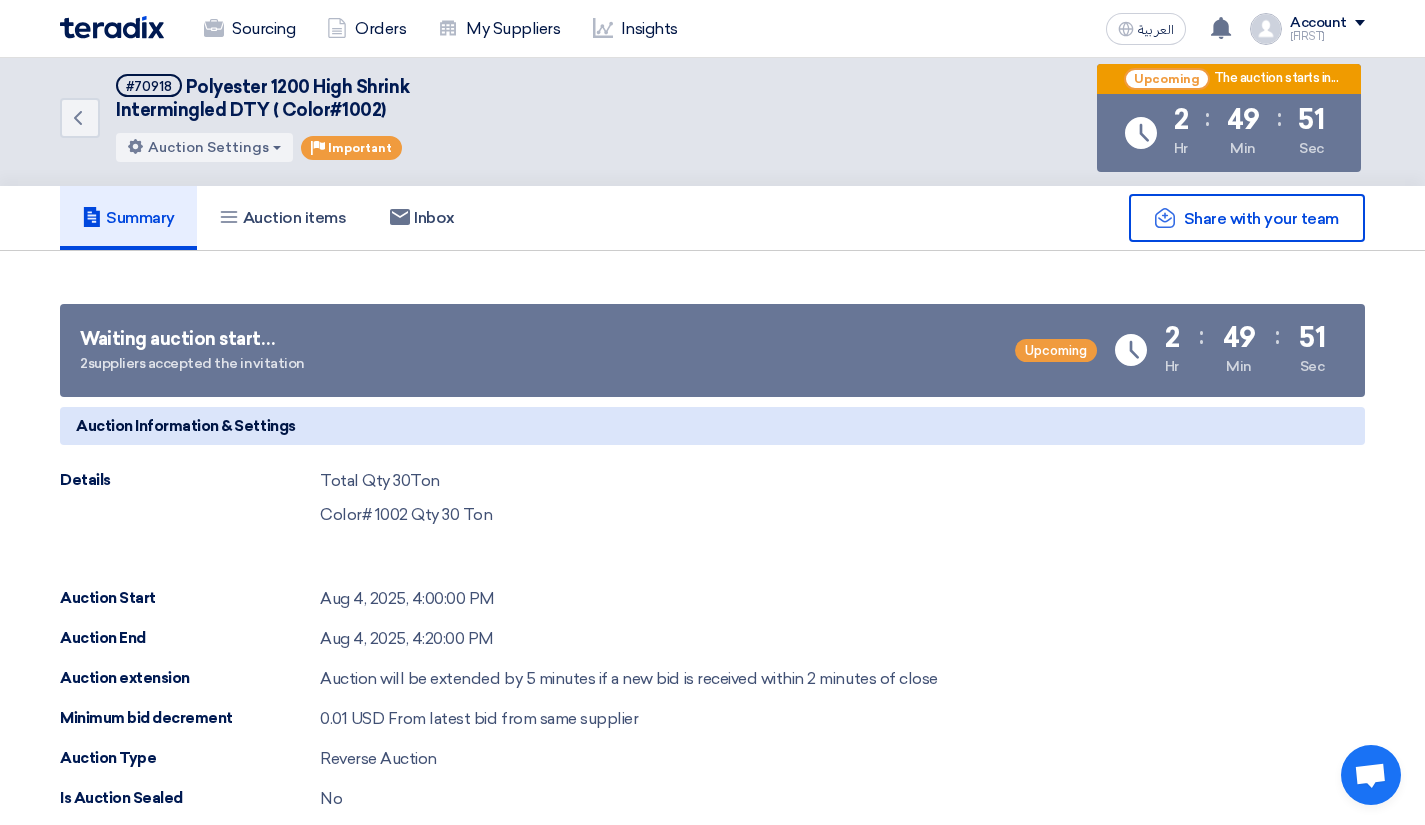 scroll, scrollTop: 0, scrollLeft: 0, axis: both 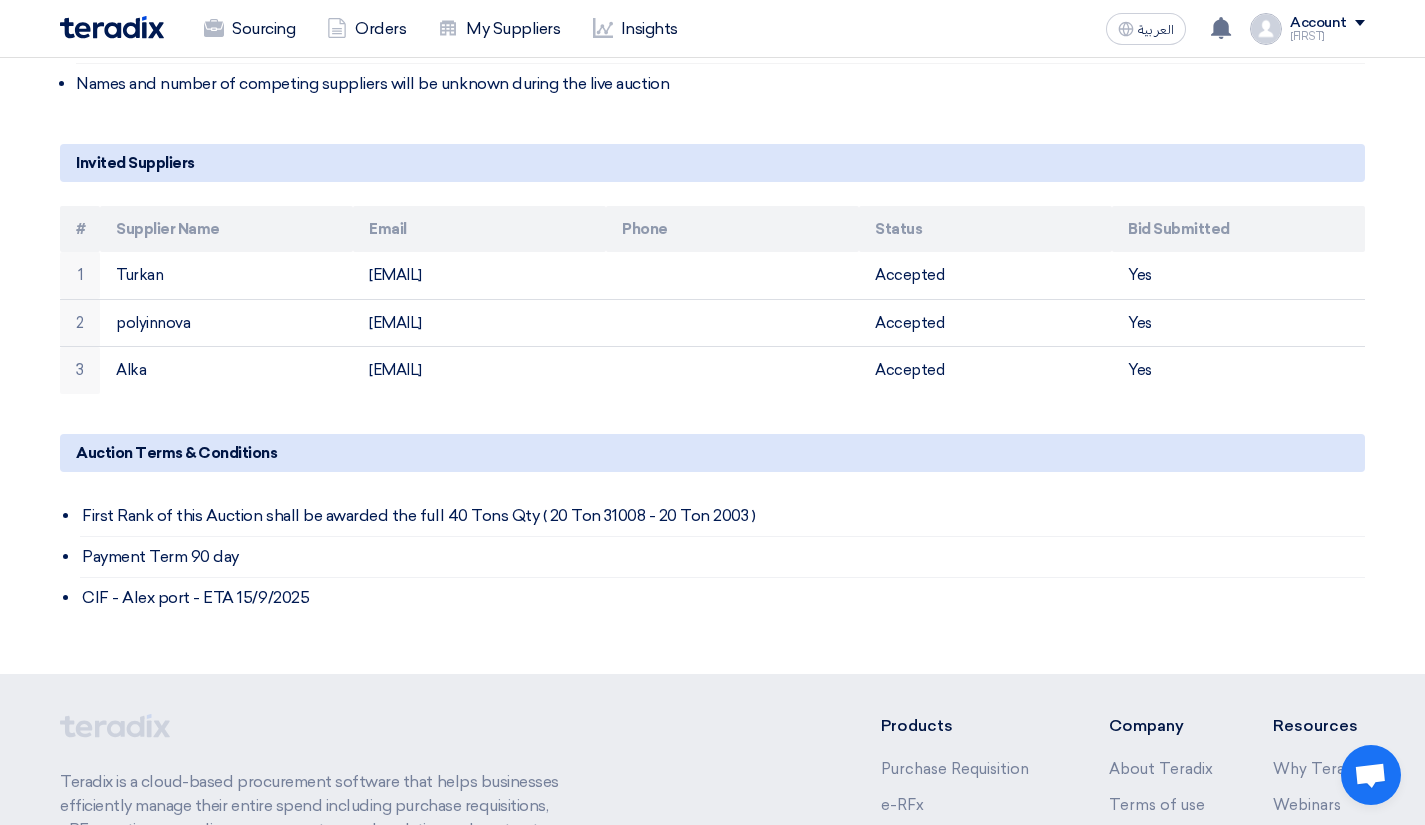 click on "[EMAIL]" 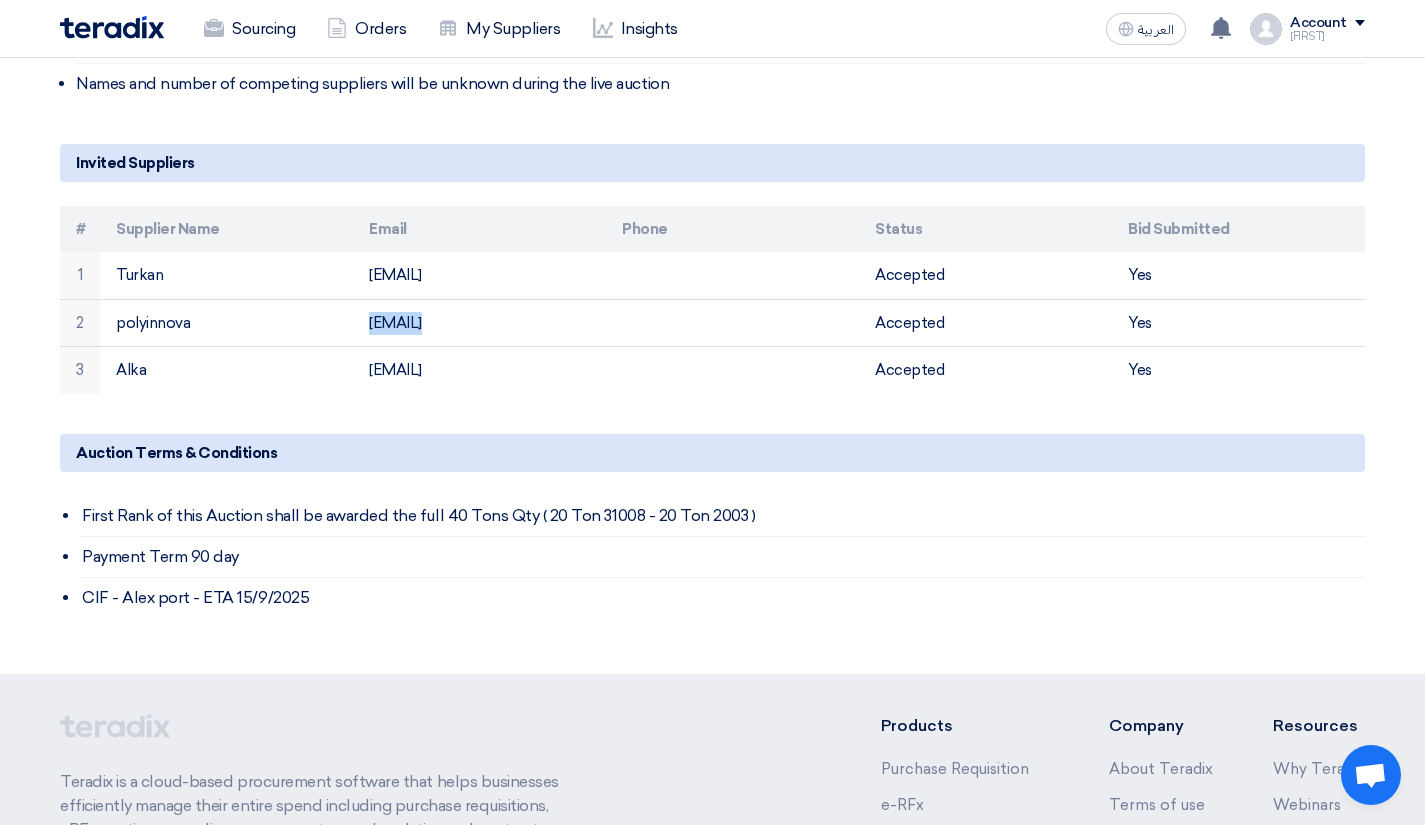 click on "[EMAIL]" 